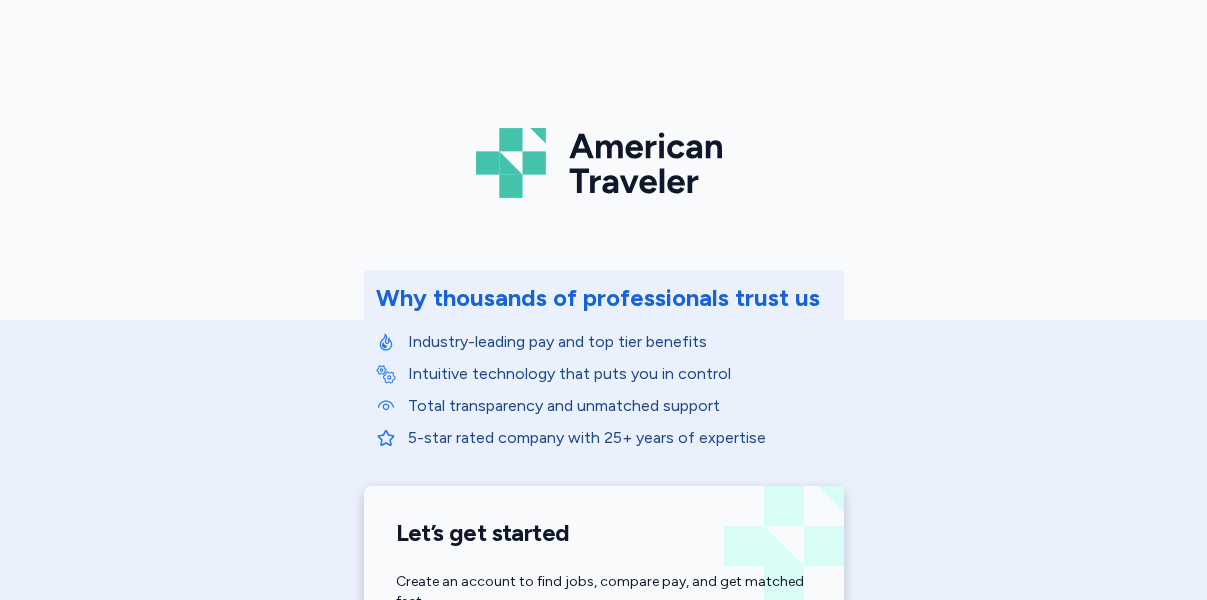 scroll, scrollTop: 0, scrollLeft: 0, axis: both 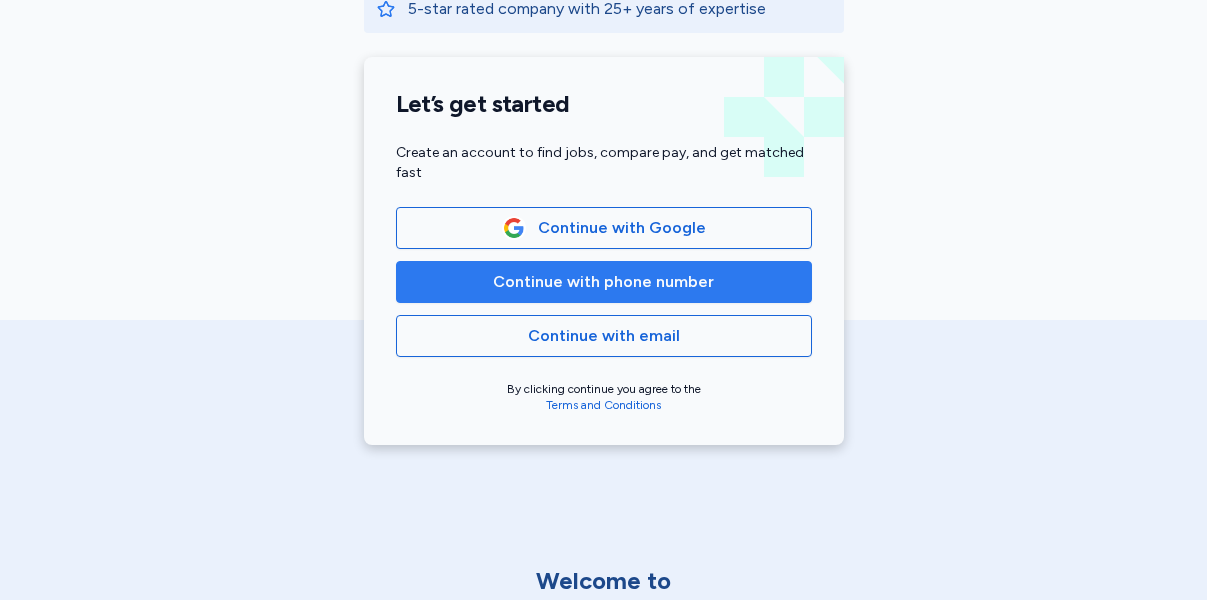 click on "Continue with phone number" at bounding box center [604, 282] 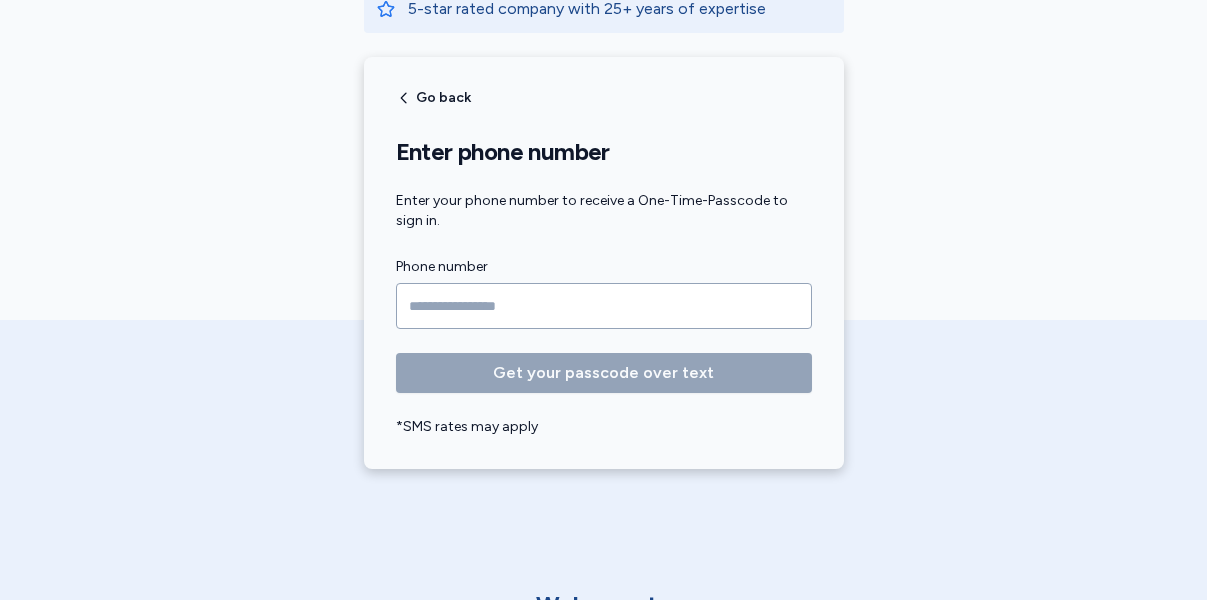 click at bounding box center [604, 306] 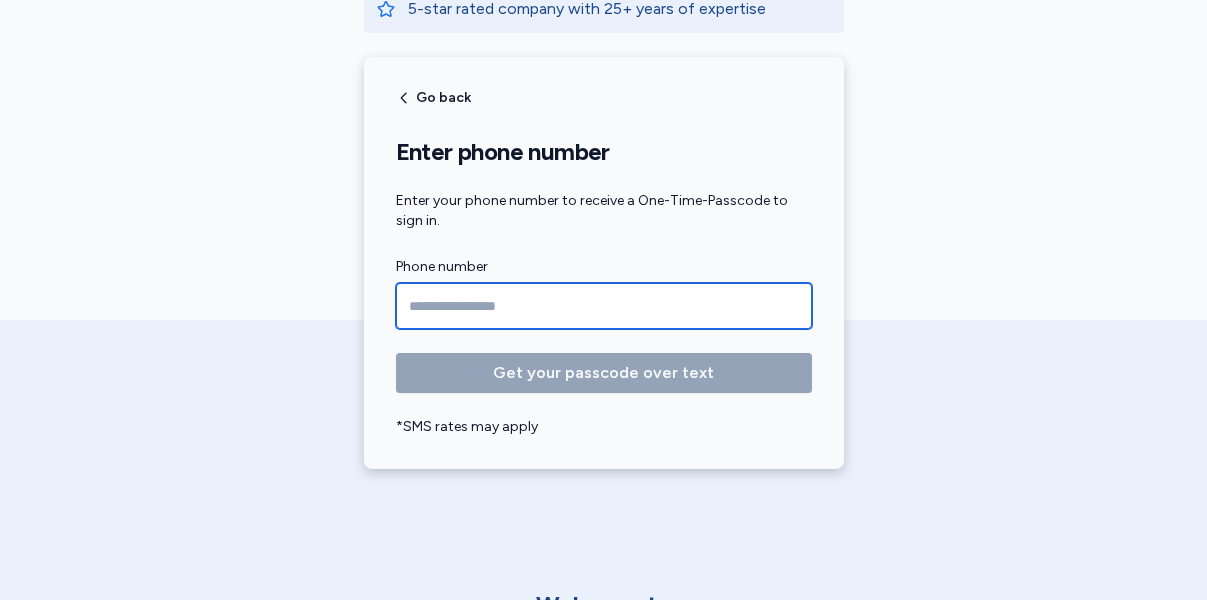 click at bounding box center (604, 306) 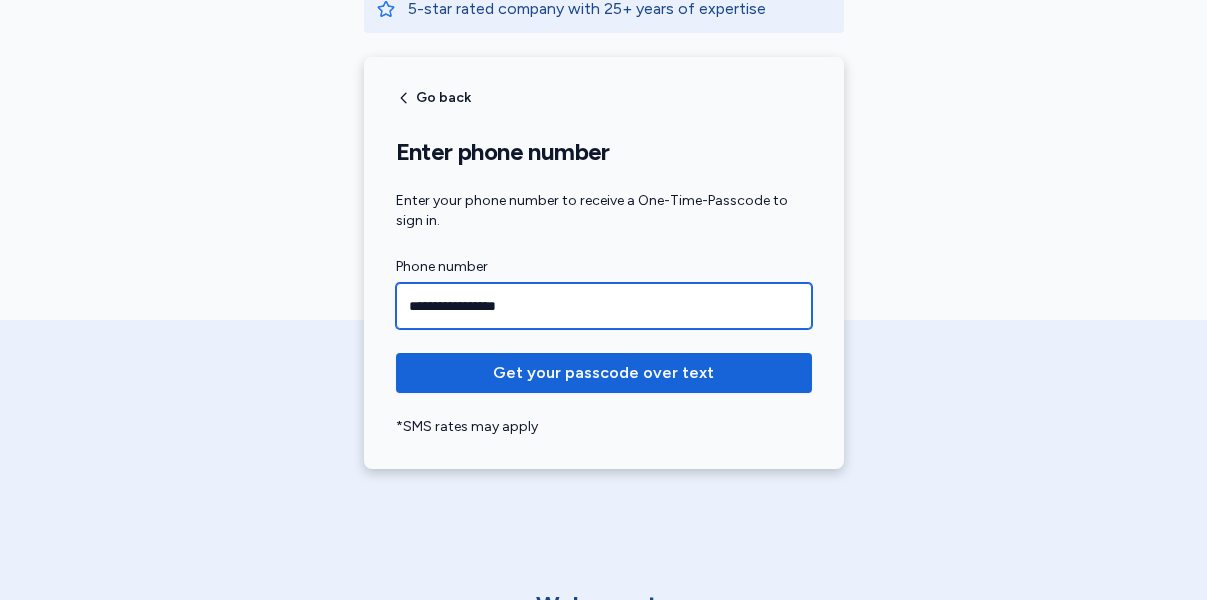 type on "**********" 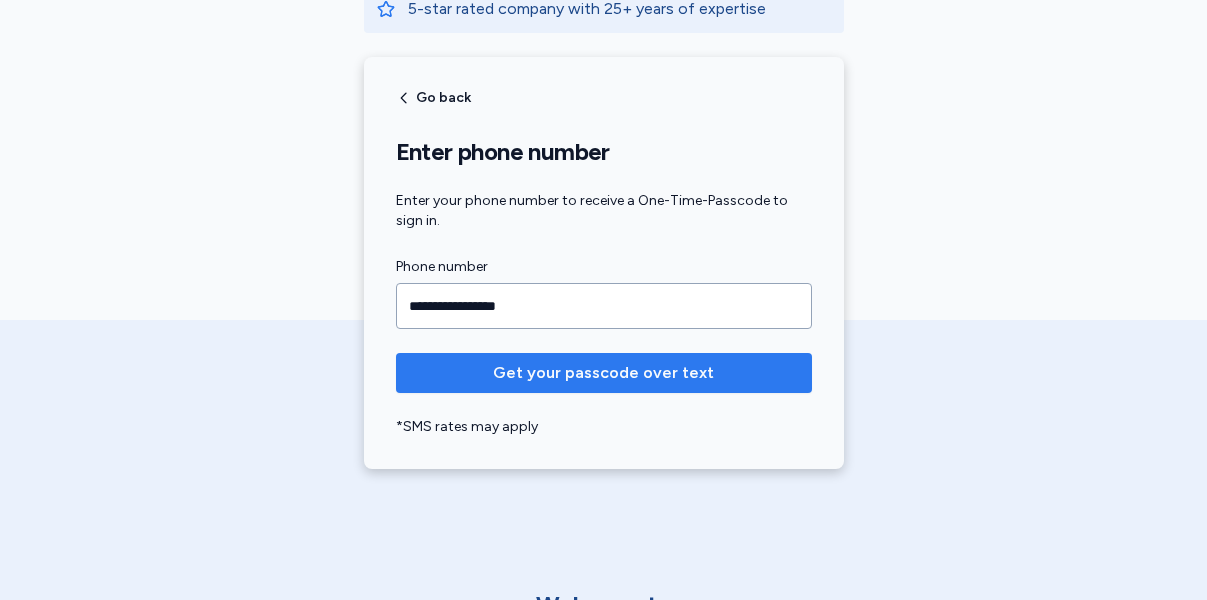 click on "Get your passcode over text" at bounding box center (603, 373) 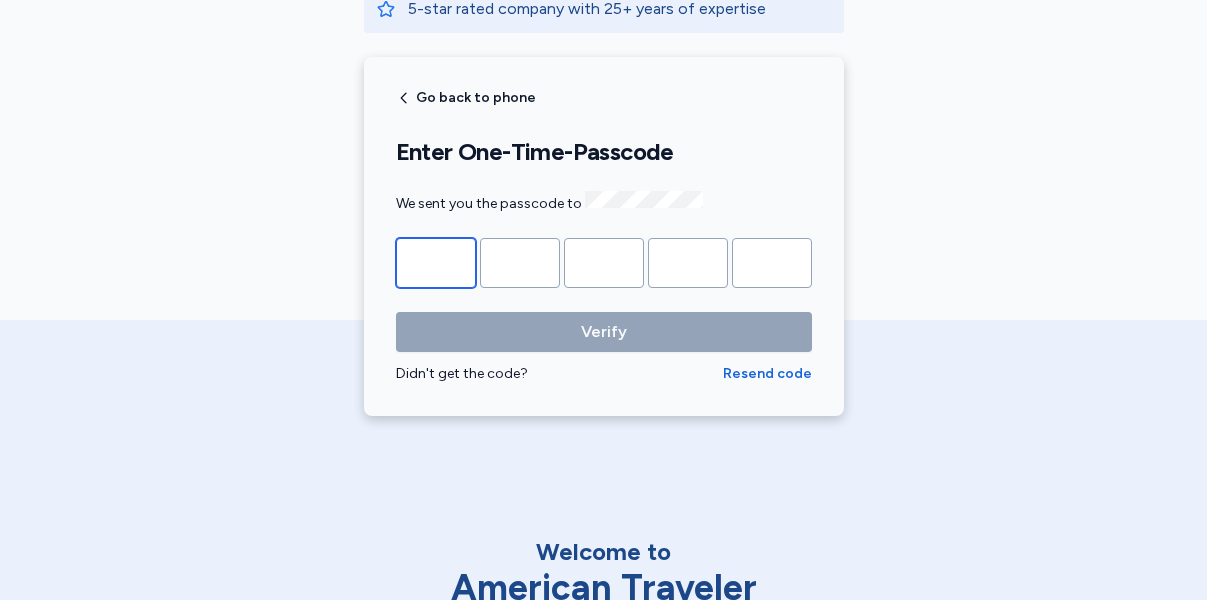 click at bounding box center (436, 263) 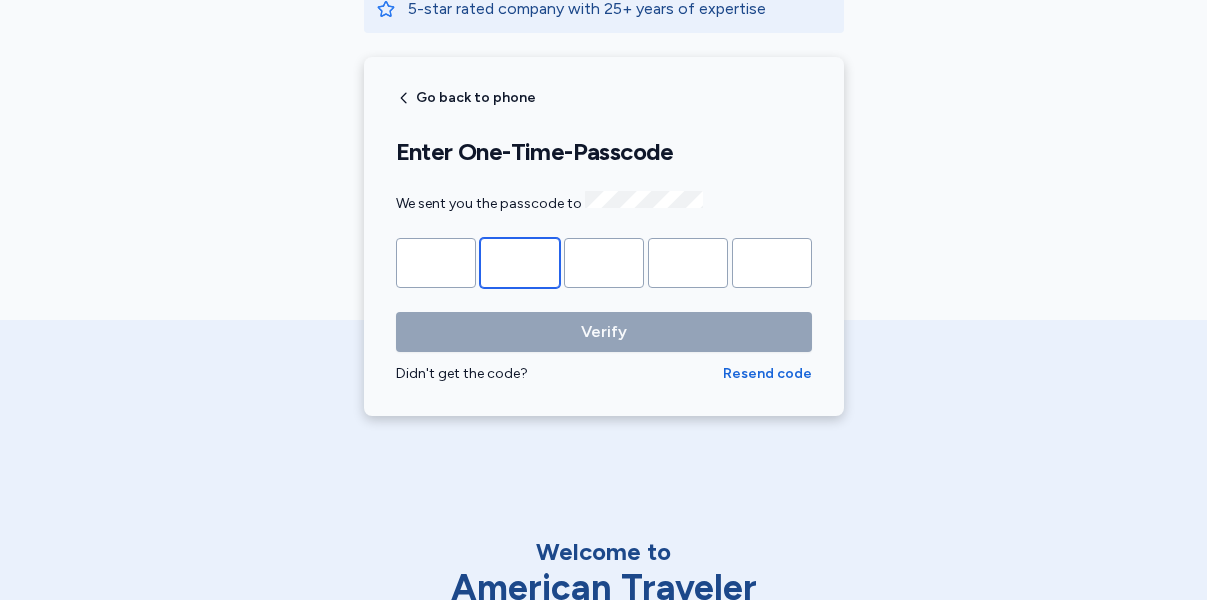 type on "*" 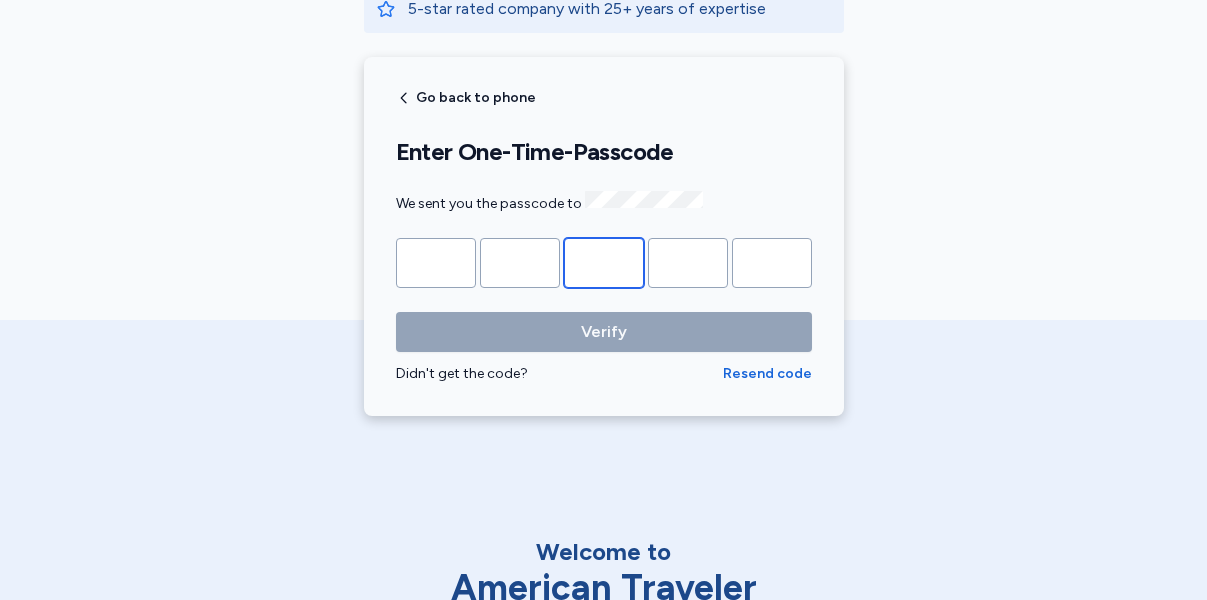 type on "*" 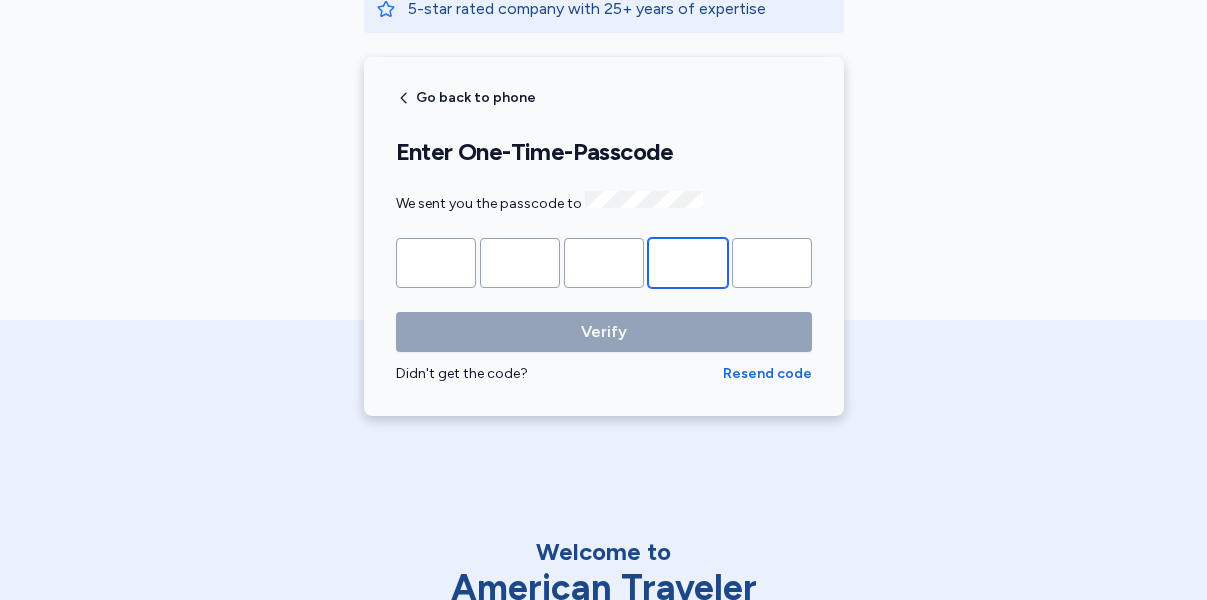 type on "*" 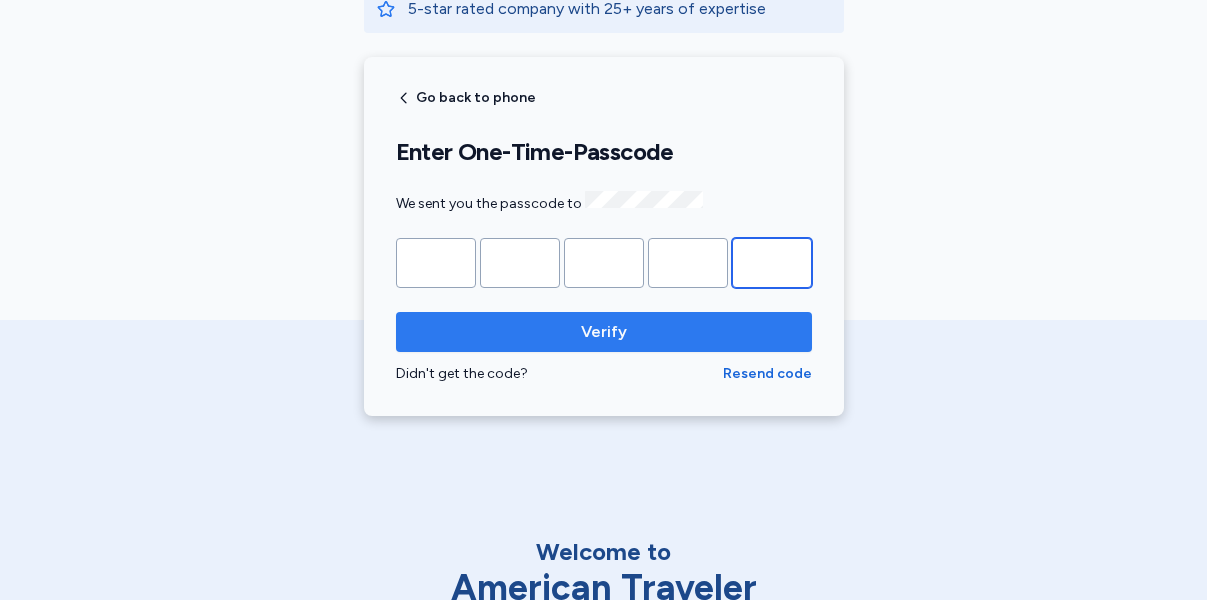 type on "*" 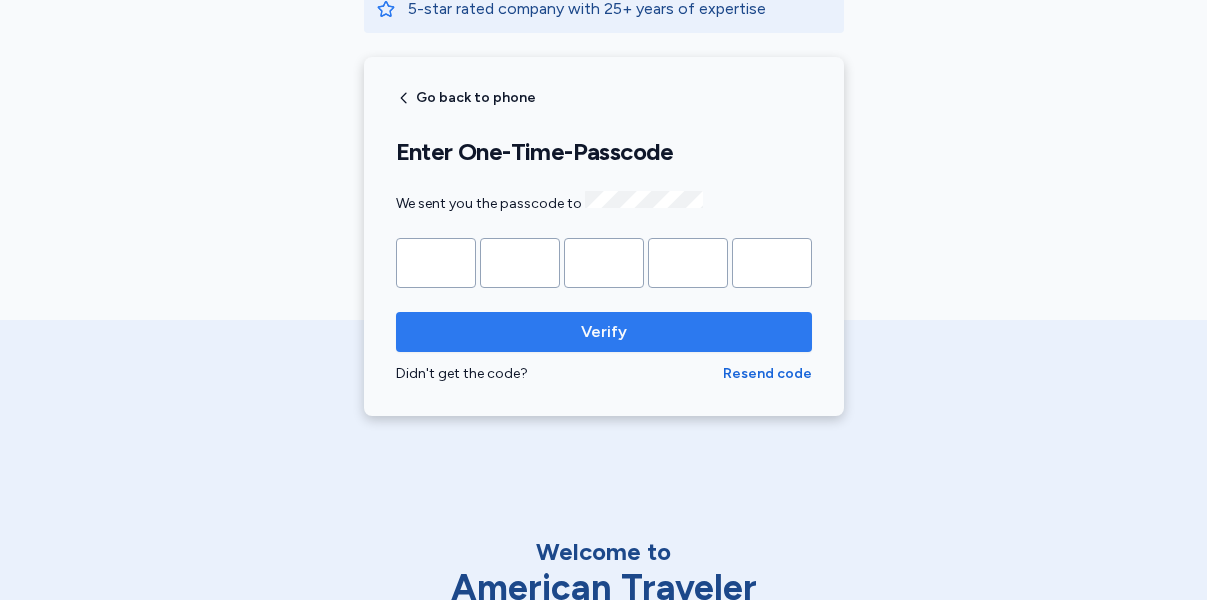 click on "Verify" at bounding box center [604, 332] 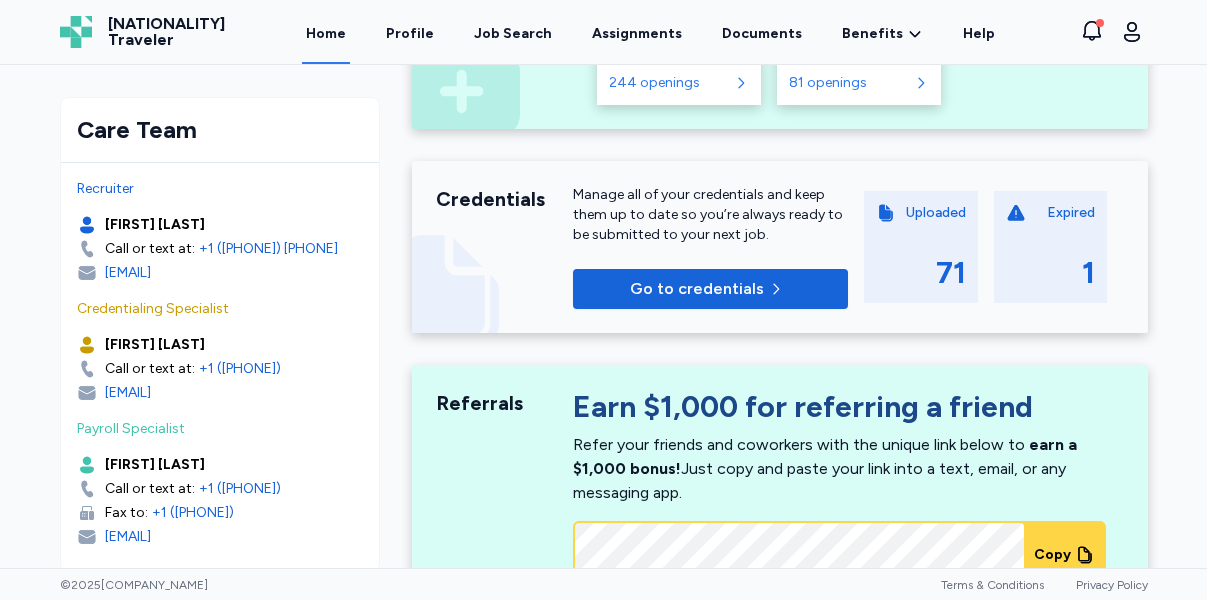 scroll, scrollTop: 860, scrollLeft: 0, axis: vertical 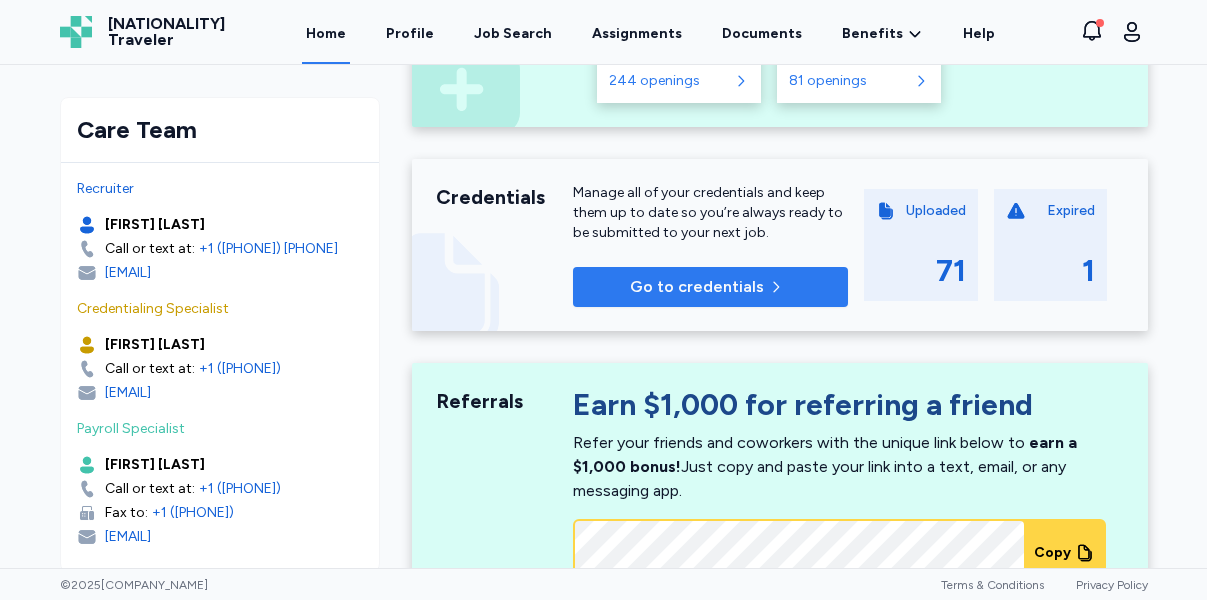 click on "Go to credentials" at bounding box center [697, 287] 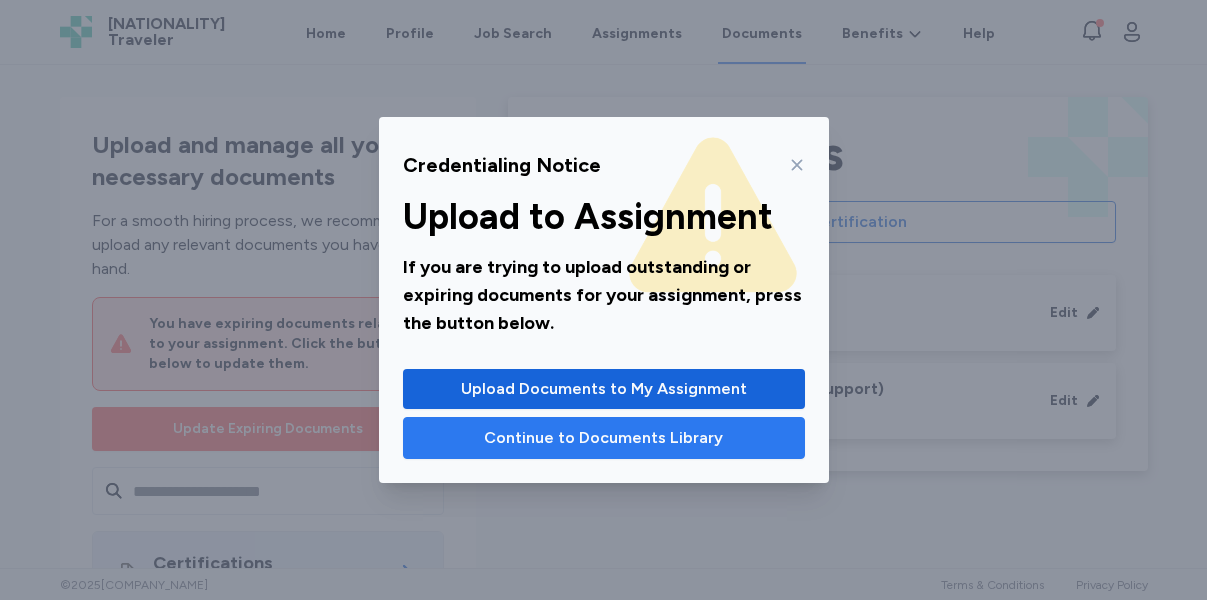 click on "Continue to Documents Library" at bounding box center [603, 438] 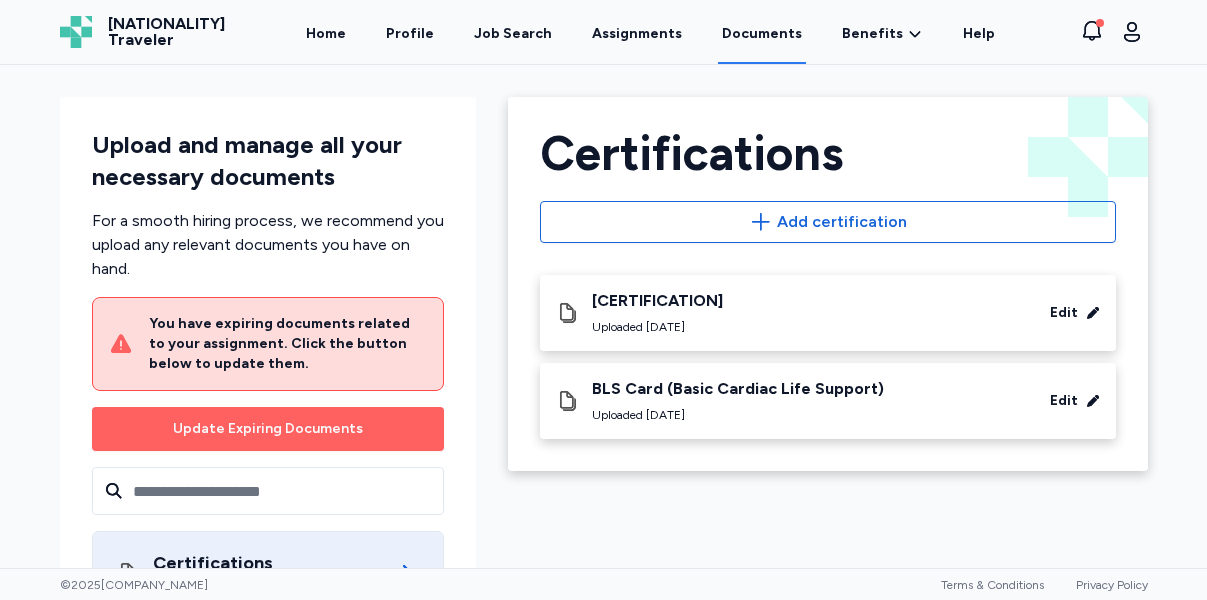 click on "[CERTIFICATION]" at bounding box center (657, 301) 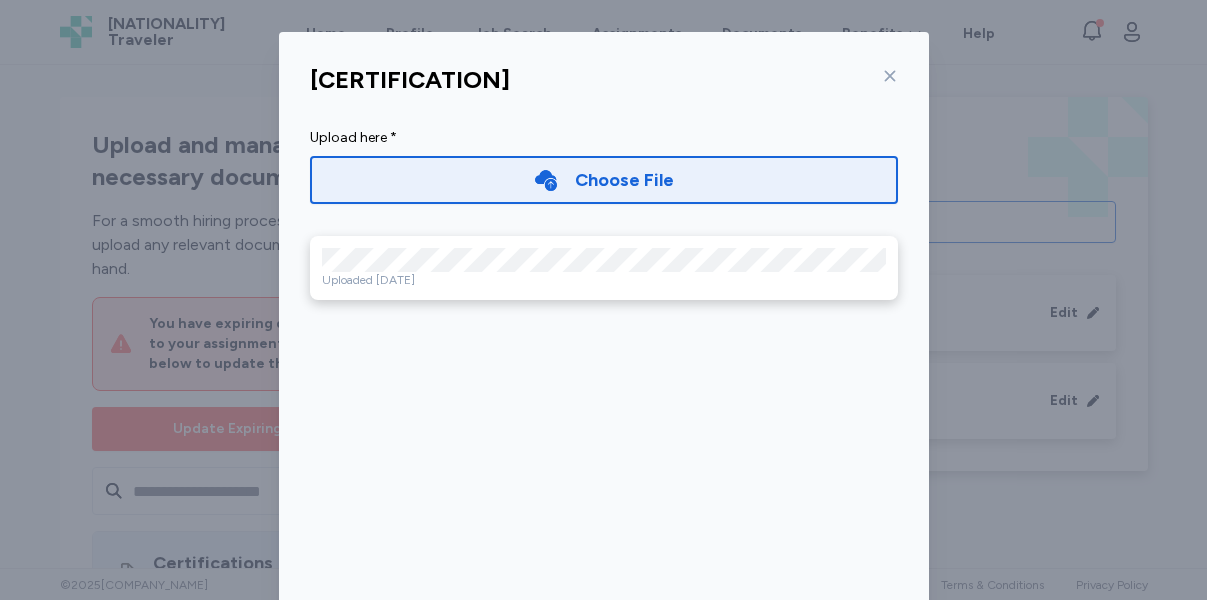 click 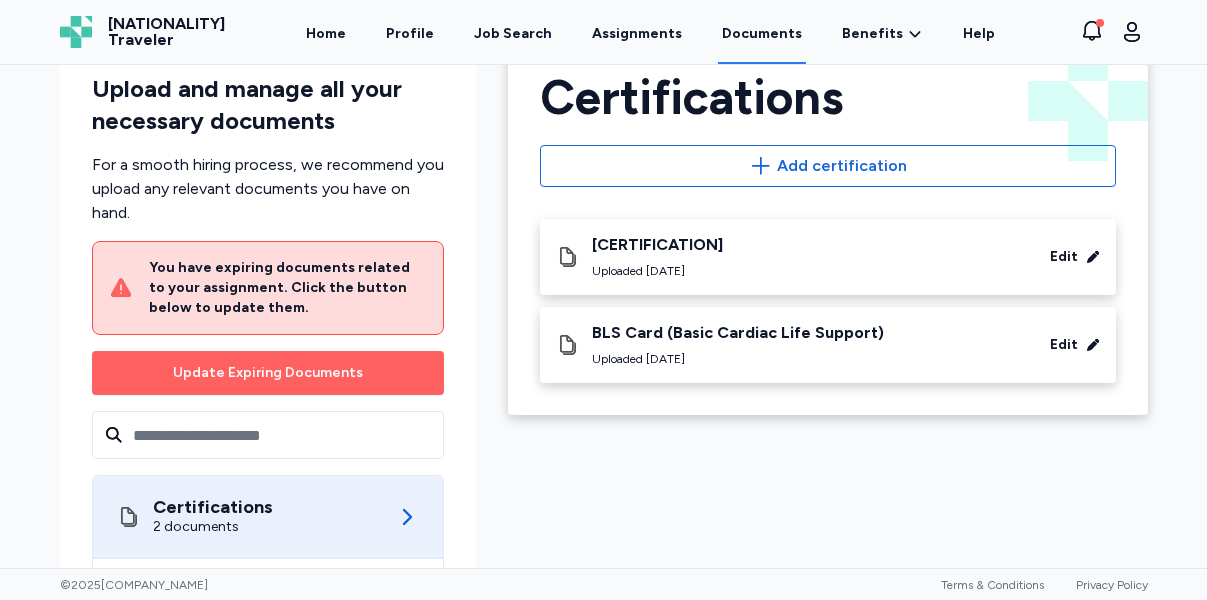 scroll, scrollTop: 0, scrollLeft: 0, axis: both 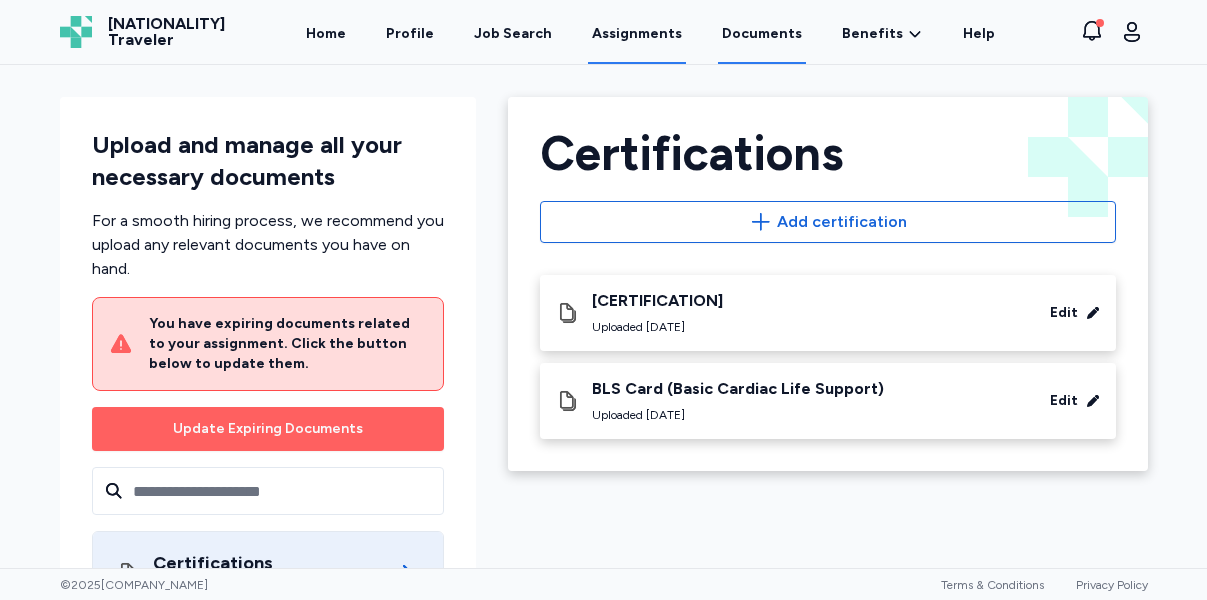 click on "Assignments" at bounding box center [637, 33] 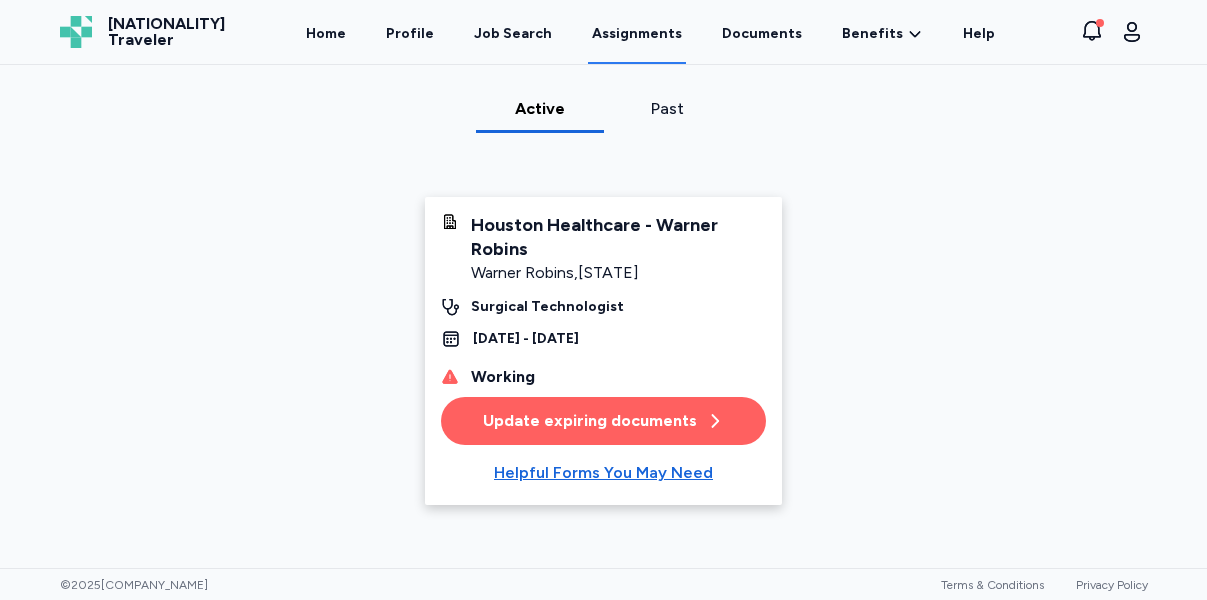 click on "Past" at bounding box center (668, 109) 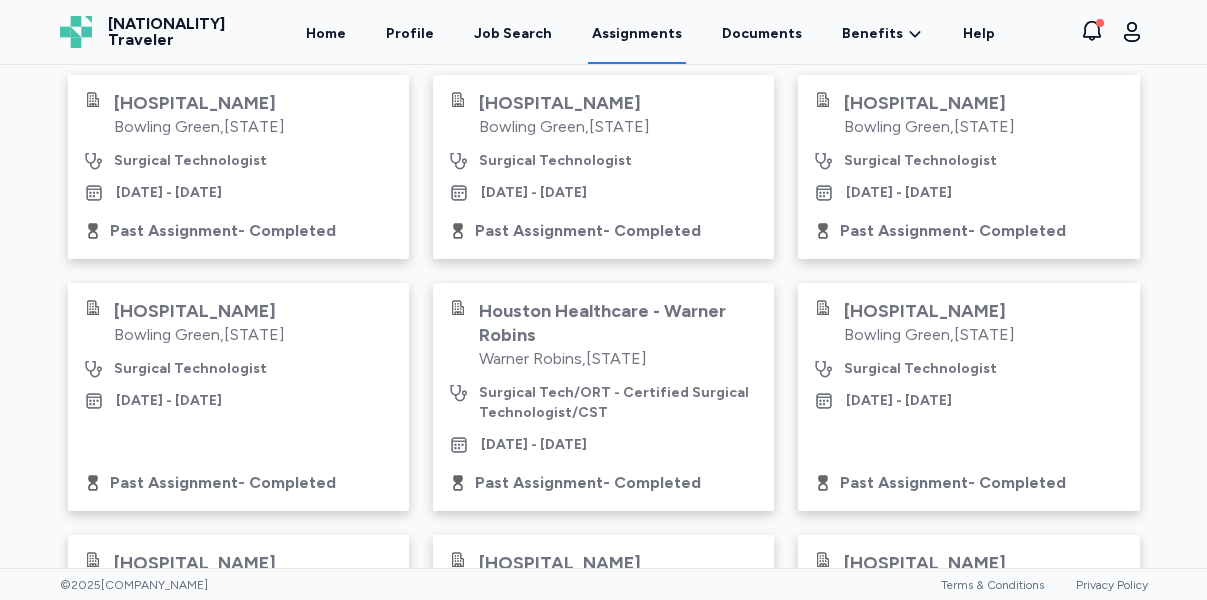 scroll, scrollTop: 350, scrollLeft: 0, axis: vertical 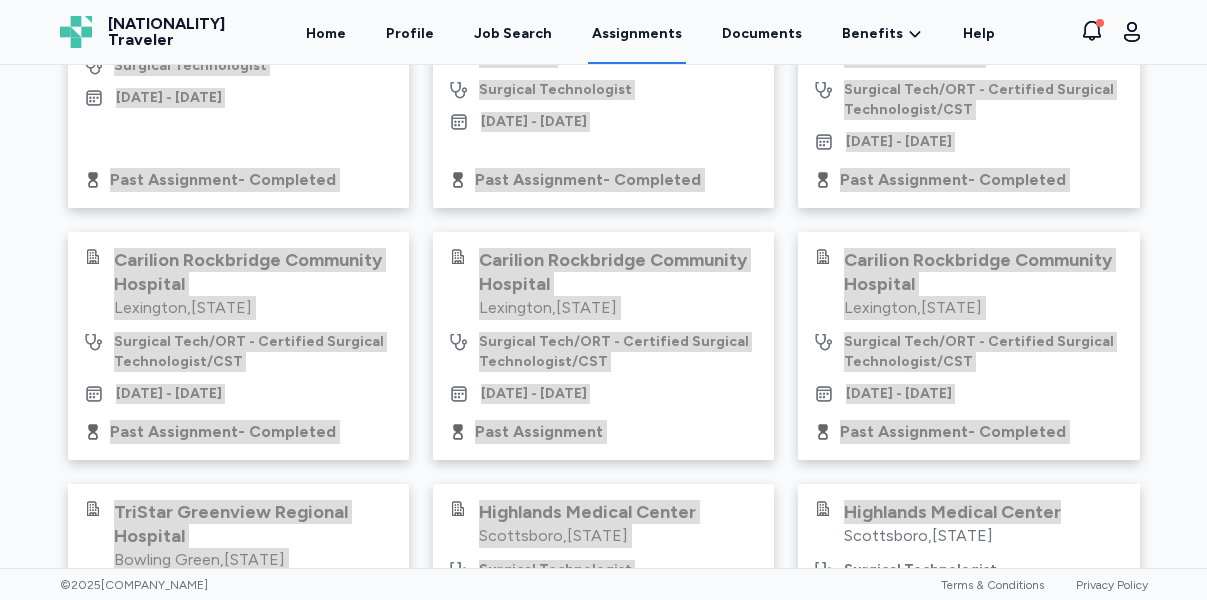 drag, startPoint x: 53, startPoint y: 160, endPoint x: 1119, endPoint y: 559, distance: 1138.2253 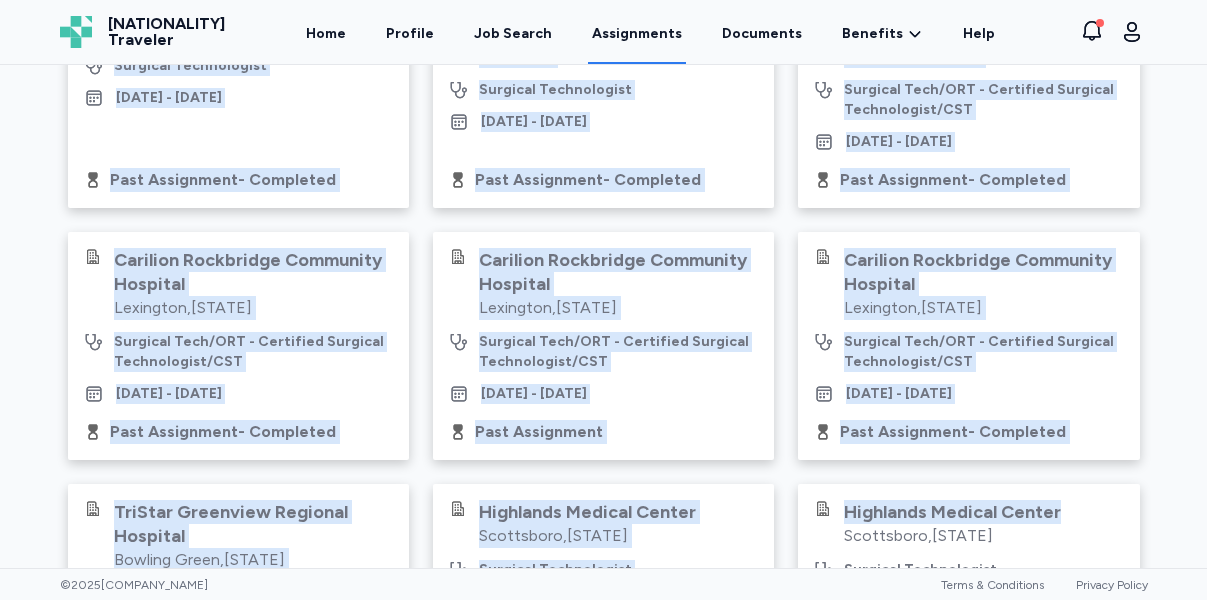 click on "Past [LOCATION] - [LOCATION] ,  [STATE] [JOB_TITLE] [DATE] - [DATE] Past Assignment  - Completed The [LOCATION] at [LOCATION] [LOCATION] ,  [STATE] [JOB_TITLE] [DATE] - [DATE] Past Assignment  - Completed [LOCATION] - [LOCATION] [LOCATION] ,  [STATE] [JOB_TITLE] [DATE] - [DATE] Past Assignment  - Completed The [LOCATION] at [LOCATION] [LOCATION] ,  [STATE] [JOB_TITLE] [DATE] - [DATE] Past Assignment  - Completed The [LOCATION] at [LOCATION] [LOCATION] ,  [STATE] [JOB_TITLE] [DATE] - [DATE] Past Assignment  - Completed The [LOCATION] at [LOCATION] [LOCATION] ,  [STATE] [JOB_TITLE] [DATE] - [DATE] Past Assignment  - Completed The [LOCATION] at [LOCATION] [LOCATION] ,  [STATE] [JOB_TITLE] [DATE] - [DATE] Past Assignment  - Completed The [LOCATION] at [LOCATION] [LOCATION] ,  [STATE] [JOB_TITLE] [DATE] - [DATE] Past Assignment  - Completed [LOCATION] - [LOCATION]" at bounding box center [603, 180] 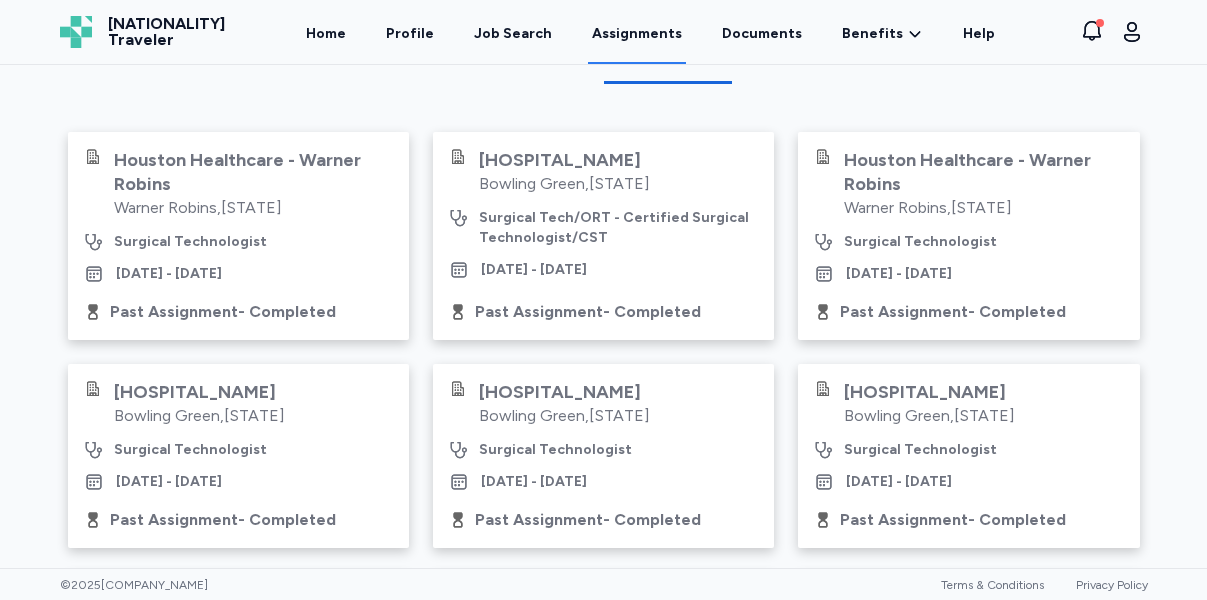 scroll, scrollTop: 0, scrollLeft: 0, axis: both 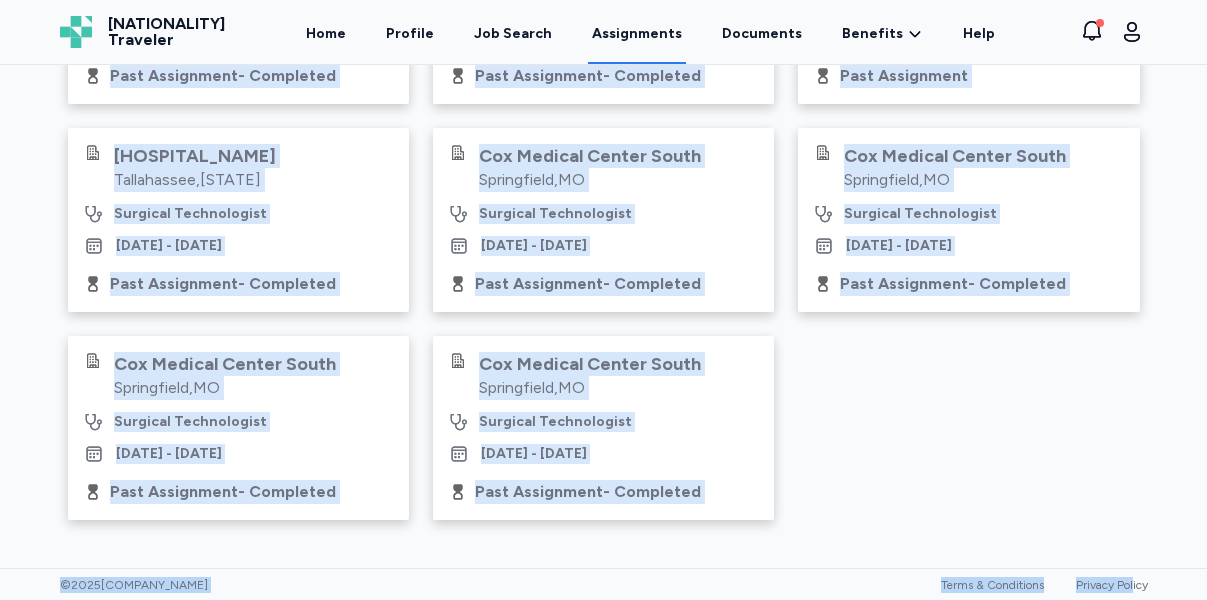 drag, startPoint x: 61, startPoint y: 95, endPoint x: 1131, endPoint y: 616, distance: 1190.1012 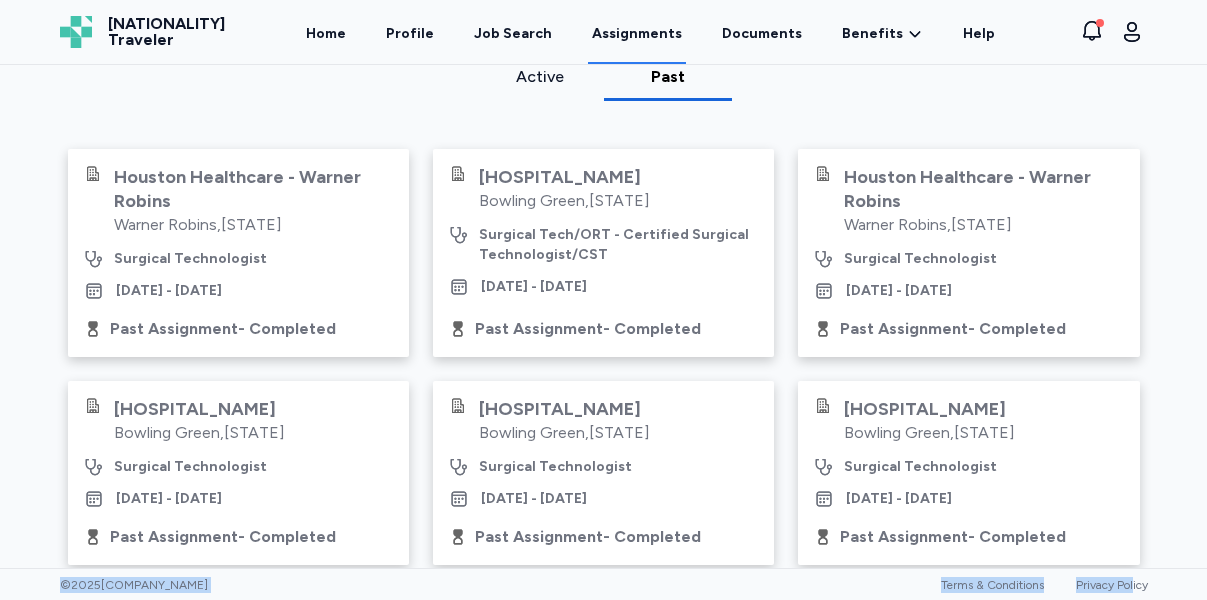 scroll, scrollTop: 0, scrollLeft: 0, axis: both 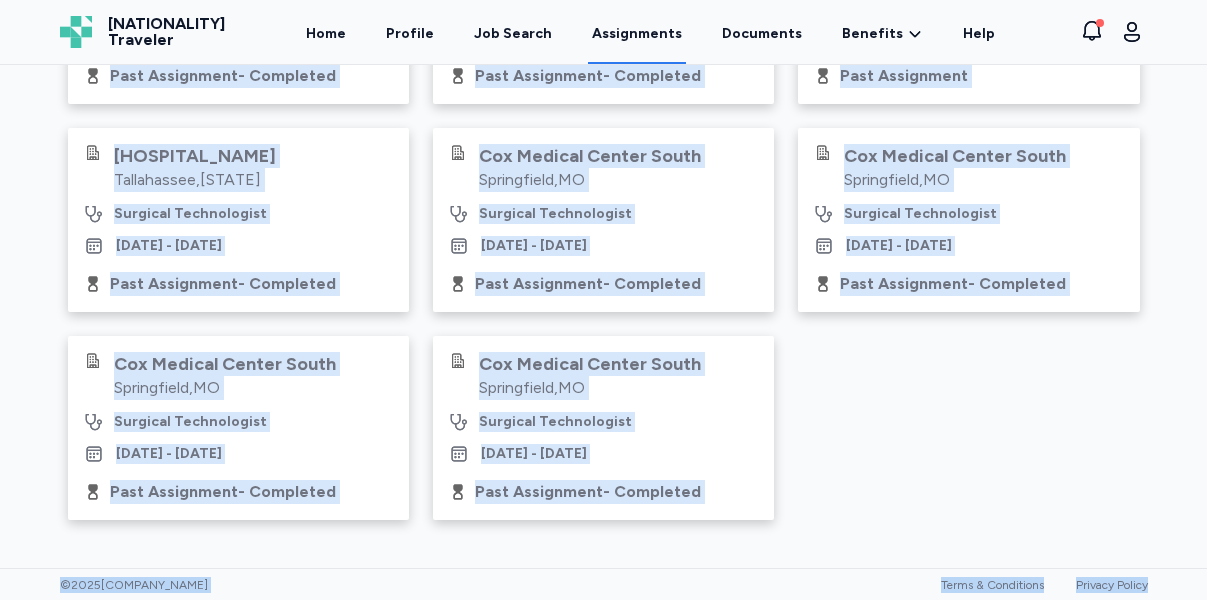 drag, startPoint x: 79, startPoint y: 201, endPoint x: 1148, endPoint y: 571, distance: 1131.2211 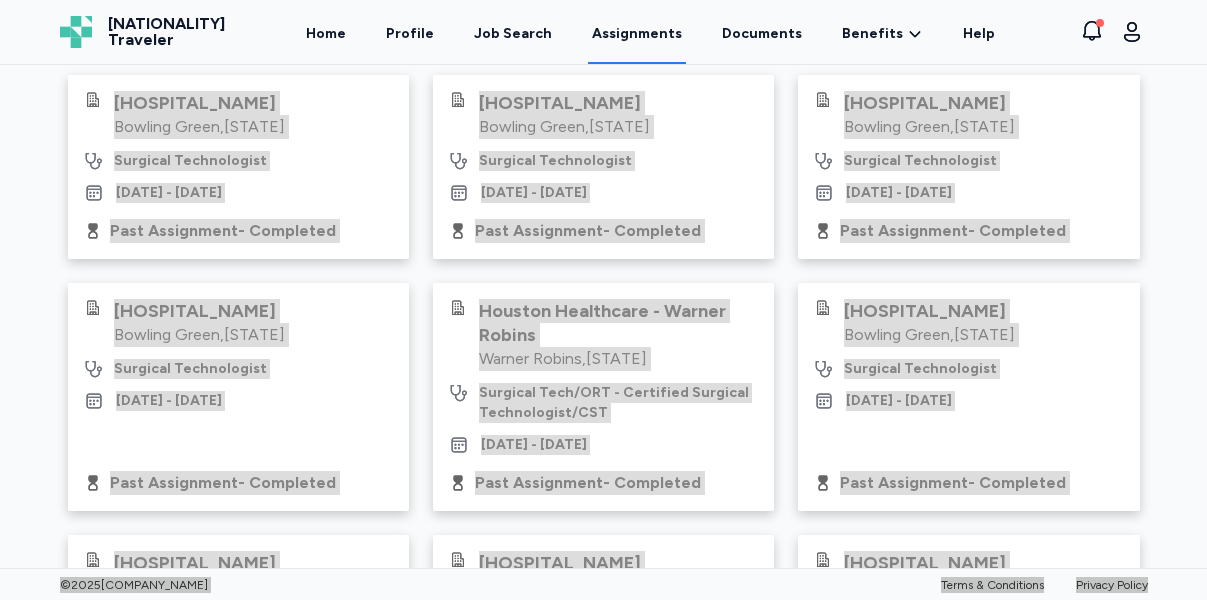 scroll, scrollTop: 0, scrollLeft: 0, axis: both 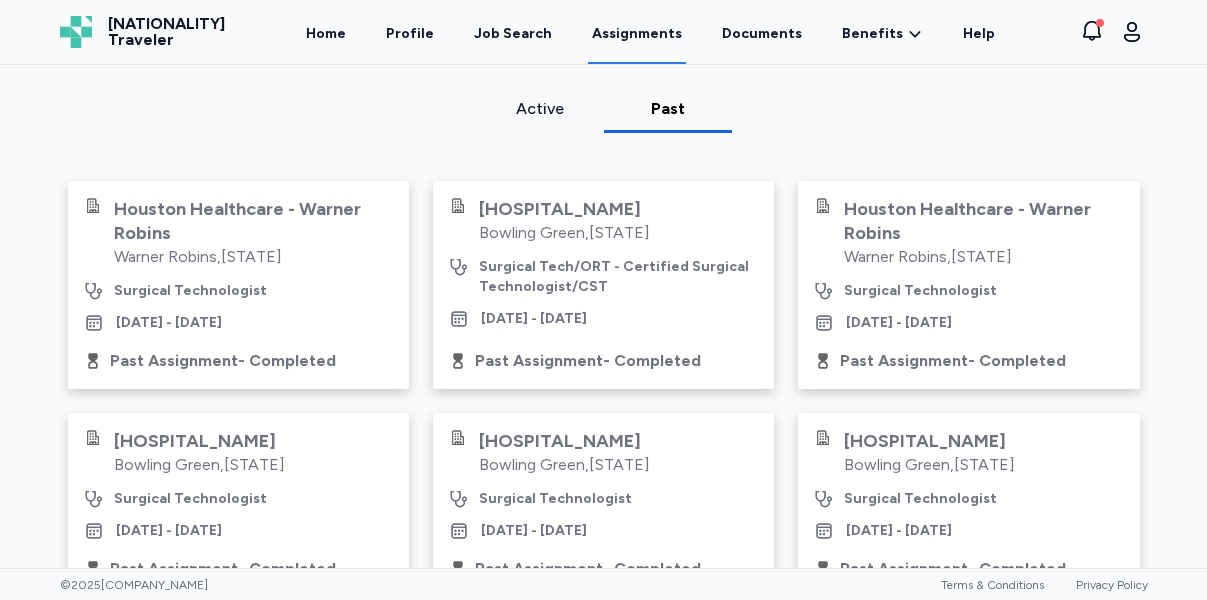 drag, startPoint x: 382, startPoint y: 92, endPoint x: 356, endPoint y: 92, distance: 26 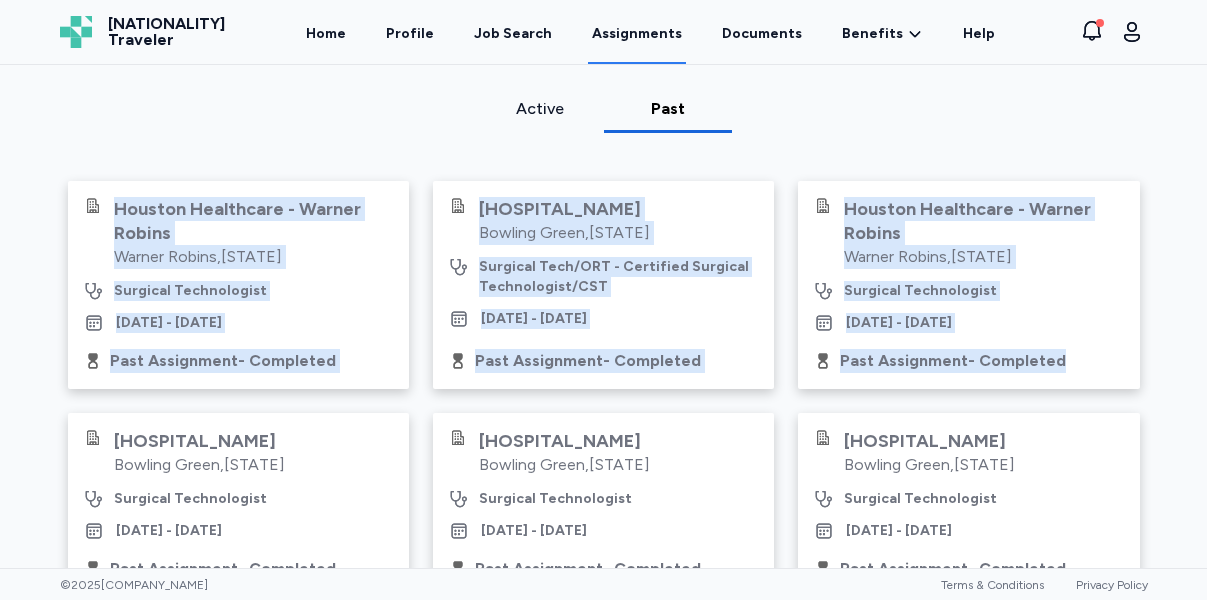 drag, startPoint x: 75, startPoint y: 206, endPoint x: 1144, endPoint y: 383, distance: 1083.5543 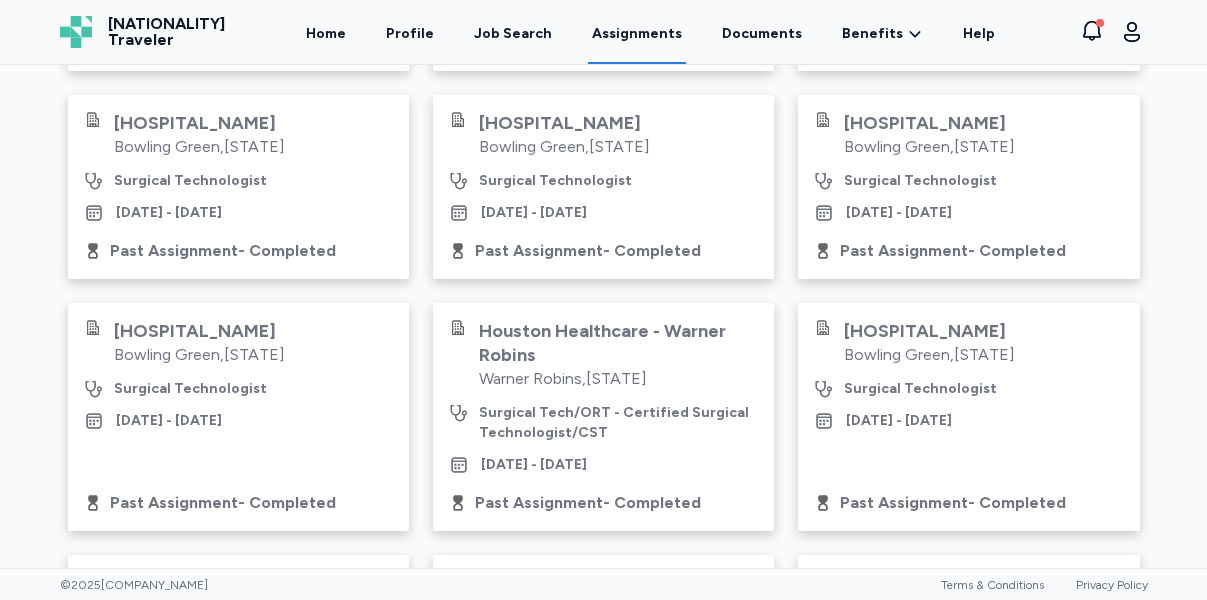 scroll, scrollTop: 322, scrollLeft: 0, axis: vertical 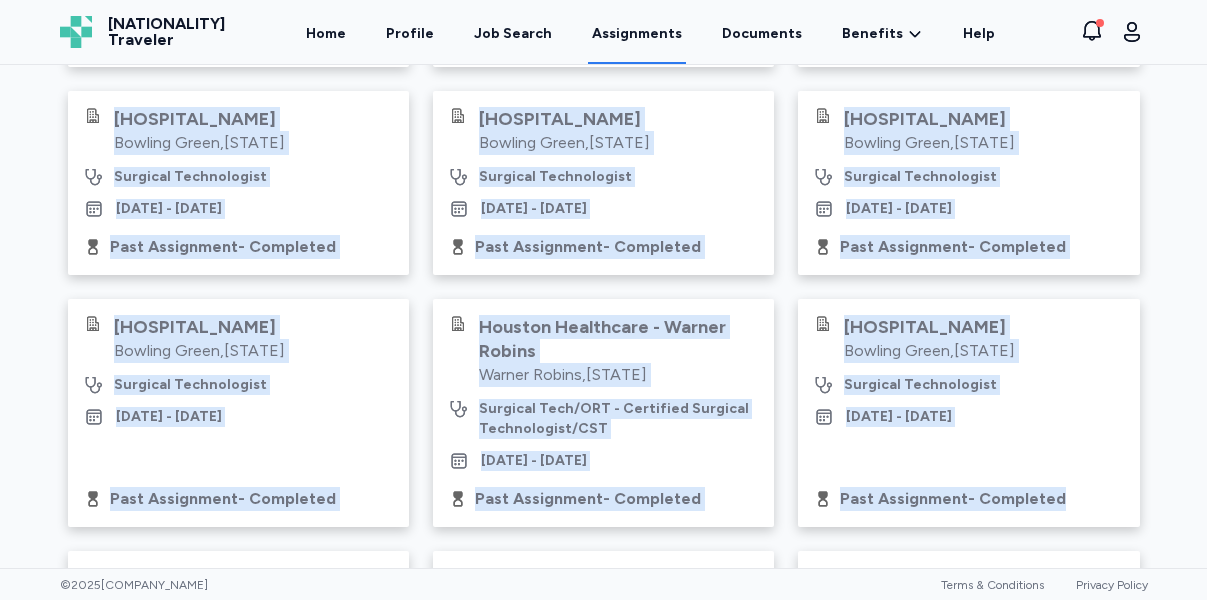 drag, startPoint x: 101, startPoint y: 142, endPoint x: 1130, endPoint y: 541, distance: 1103.6494 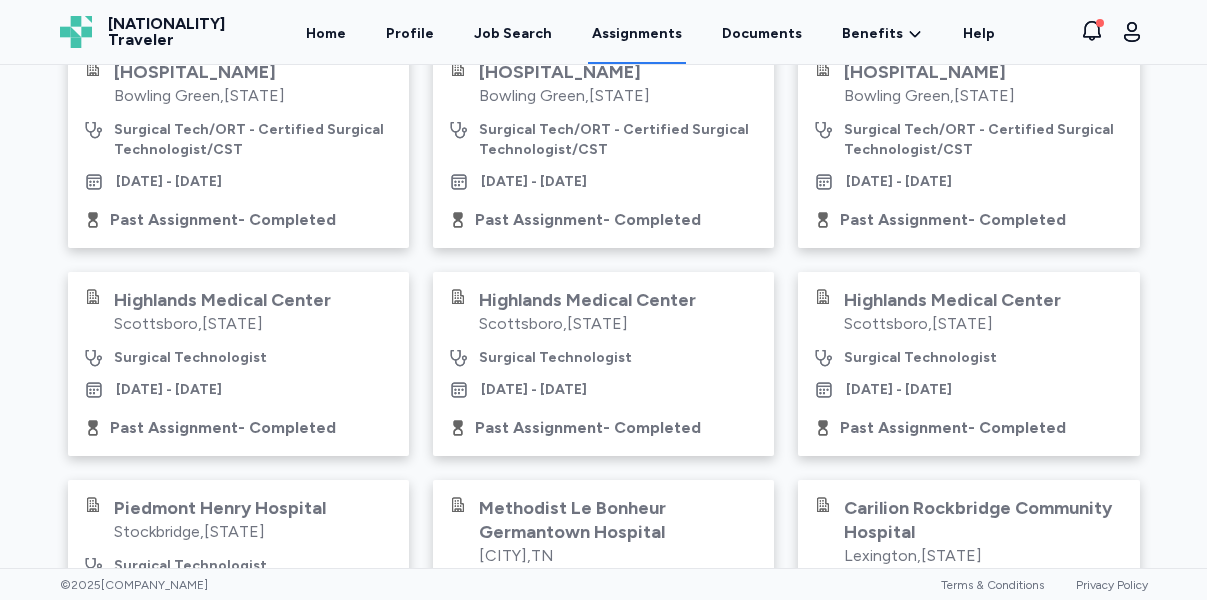 scroll, scrollTop: 841, scrollLeft: 0, axis: vertical 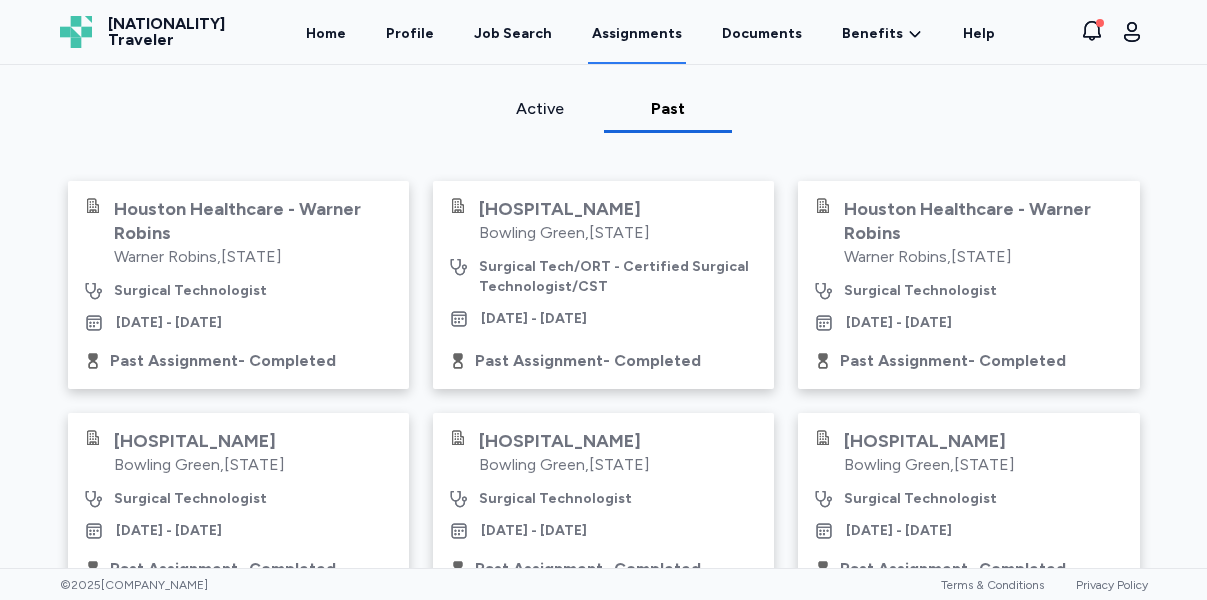 click on "Past [LOCATION] - [LOCATION] ,  [STATE] [JOB_TITLE] [DATE] - [DATE] Past Assignment  - Completed The [LOCATION] at [LOCATION] [LOCATION] ,  [STATE] [JOB_TITLE] [DATE] - [DATE] Past Assignment  - Completed [LOCATION] - [LOCATION] [LOCATION] ,  [STATE] [JOB_TITLE] [DATE] - [DATE] Past Assignment  - Completed The [LOCATION] at [LOCATION] [LOCATION] ,  [STATE] [JOB_TITLE] [DATE] - [DATE] Past Assignment  - Completed The [LOCATION] at [LOCATION] [LOCATION] ,  [STATE] [JOB_TITLE] [DATE] - [DATE] Past Assignment  - Completed The [LOCATION] at [LOCATION] [LOCATION] ,  [STATE] [JOB_TITLE] [DATE] - [DATE] Past Assignment  - Completed The [LOCATION] at [LOCATION] [LOCATION] ,  [STATE] [JOB_TITLE] [DATE] - [DATE] Past Assignment  - Completed The [LOCATION] at [LOCATION] [LOCATION] ,  [STATE] [JOB_TITLE] [DATE] - [DATE] Past Assignment  - Completed [LOCATION] - [LOCATION]" at bounding box center (604, 1509) 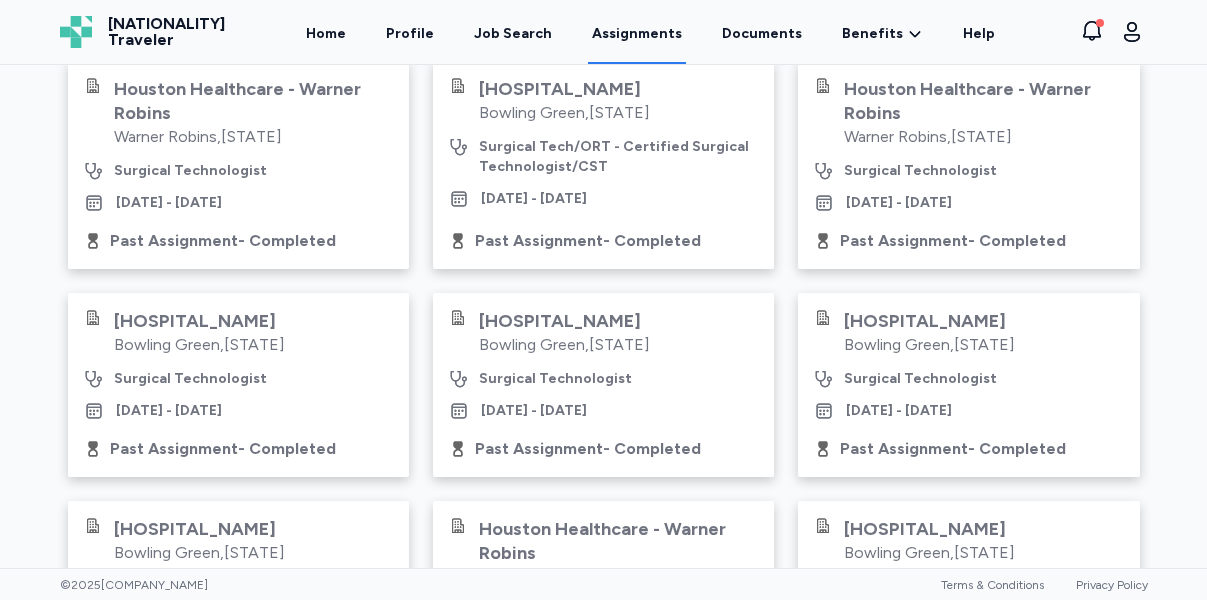 scroll, scrollTop: 160, scrollLeft: 0, axis: vertical 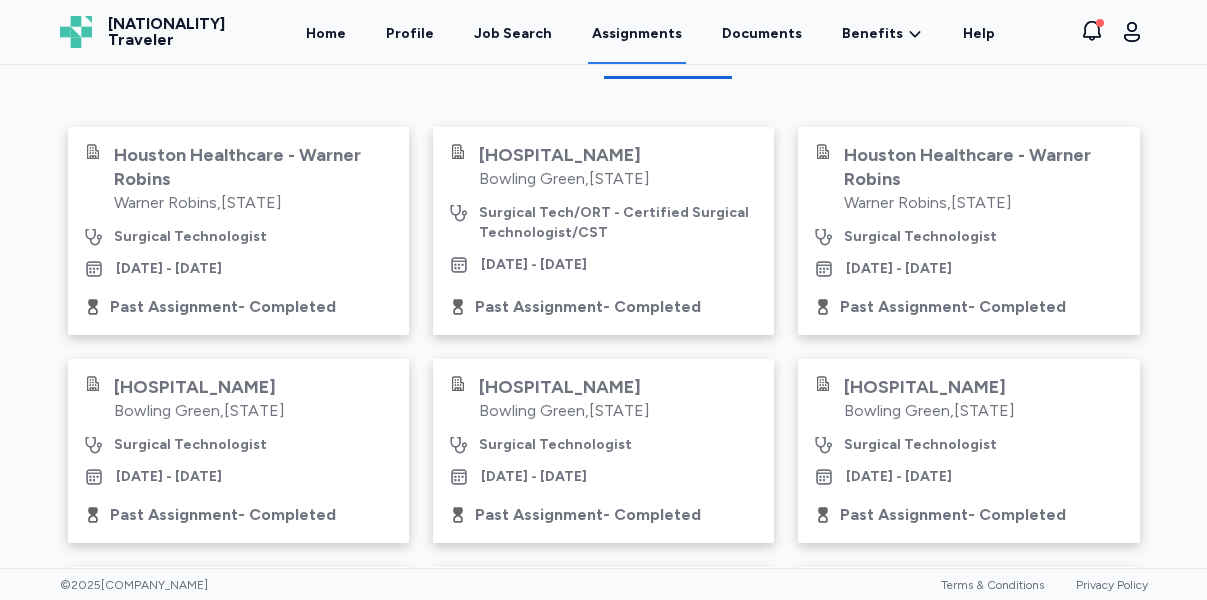 click on "[HOSPITAL_NAME]" at bounding box center (929, 387) 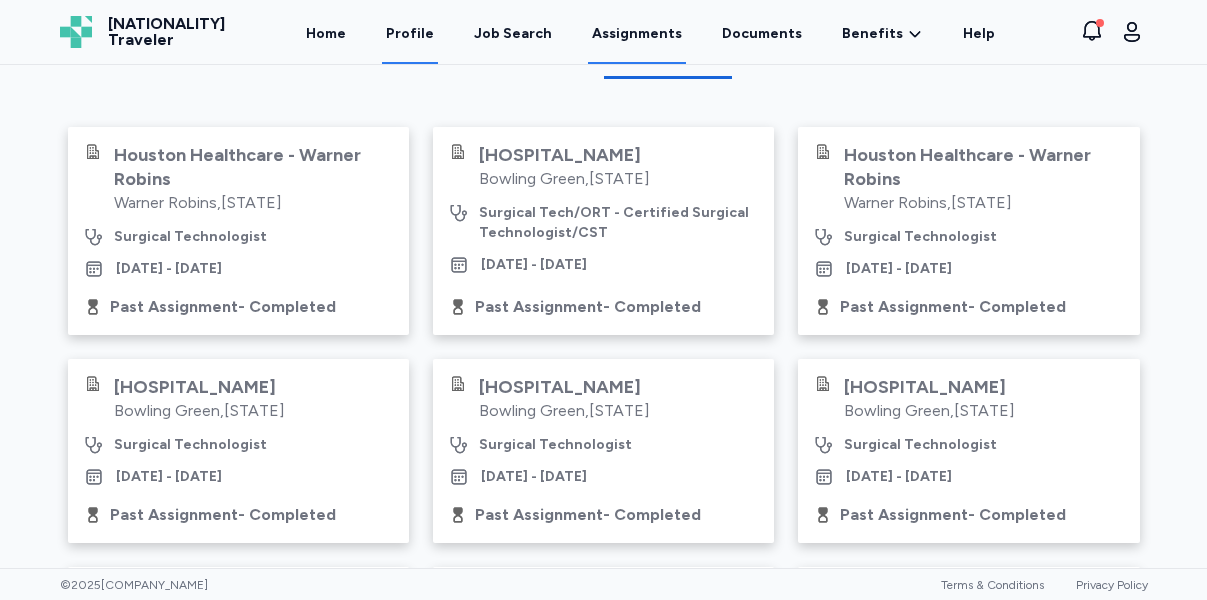 click on "Profile" at bounding box center [410, 33] 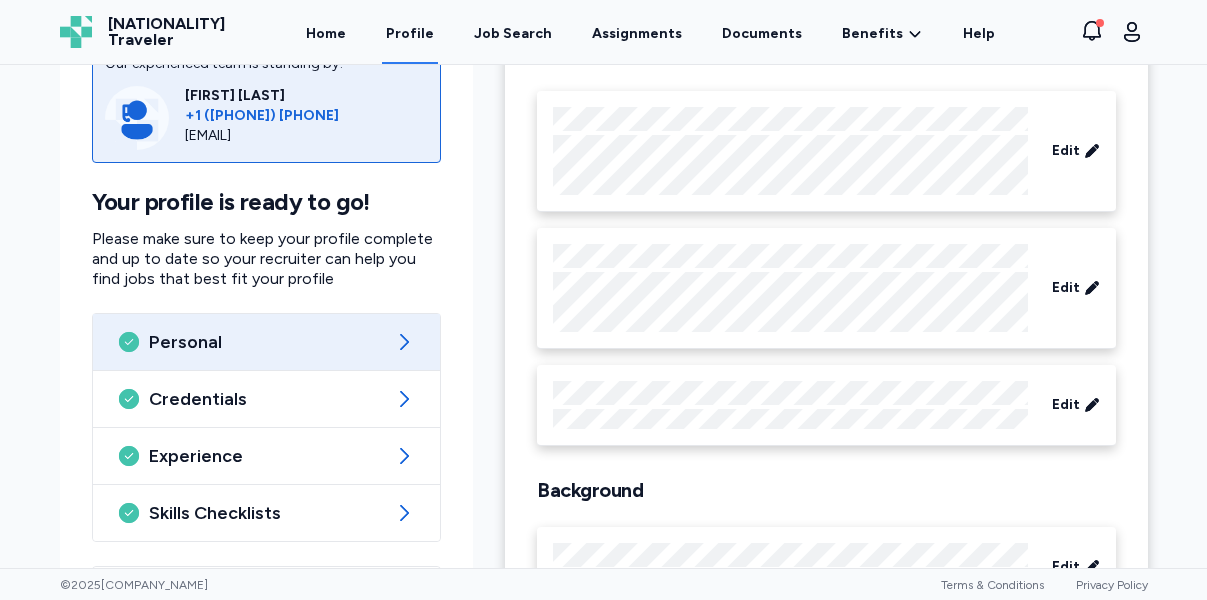 scroll, scrollTop: 271, scrollLeft: 0, axis: vertical 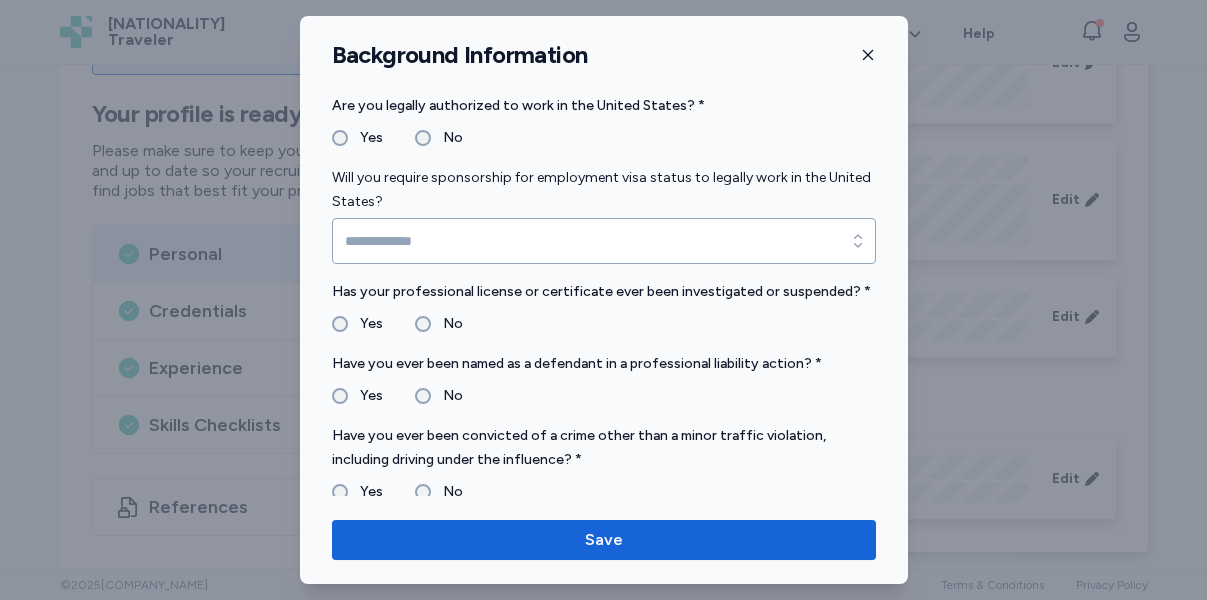 click on "Have you ever been convicted of a crime other than a minor traffic violation, including driving under the influence? *" at bounding box center [604, 448] 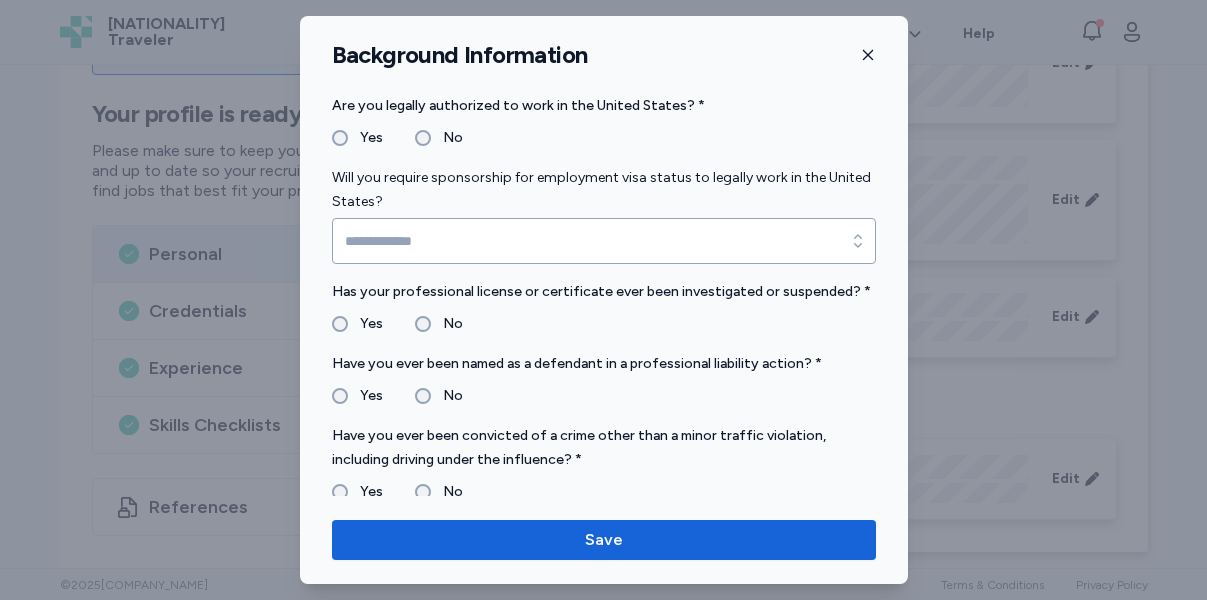 scroll, scrollTop: 2, scrollLeft: 0, axis: vertical 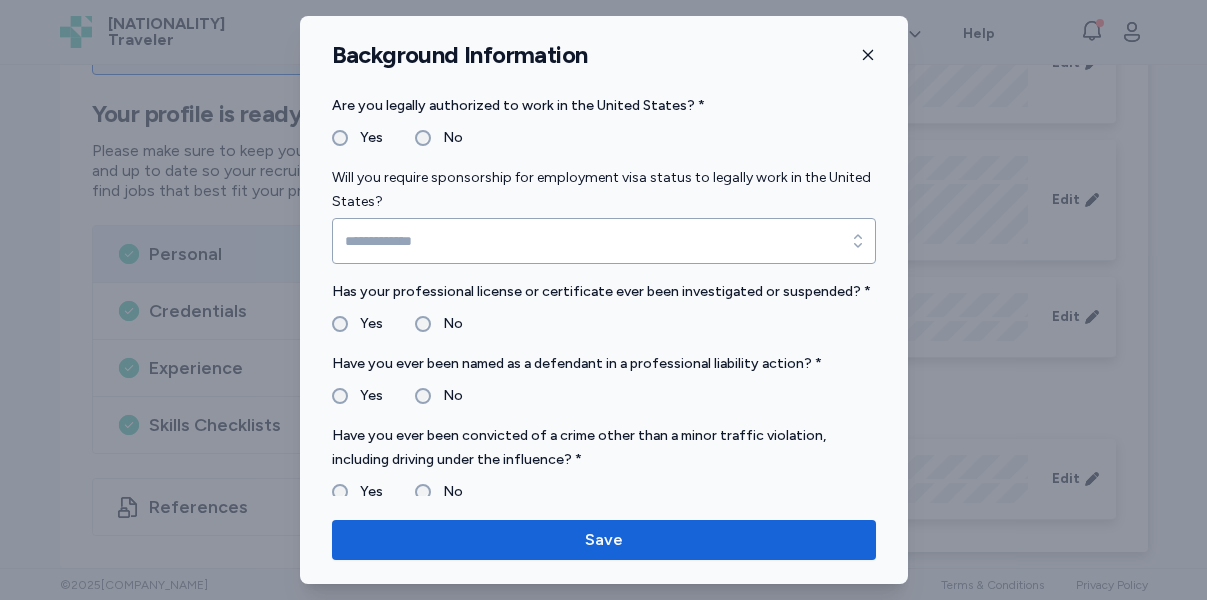 click 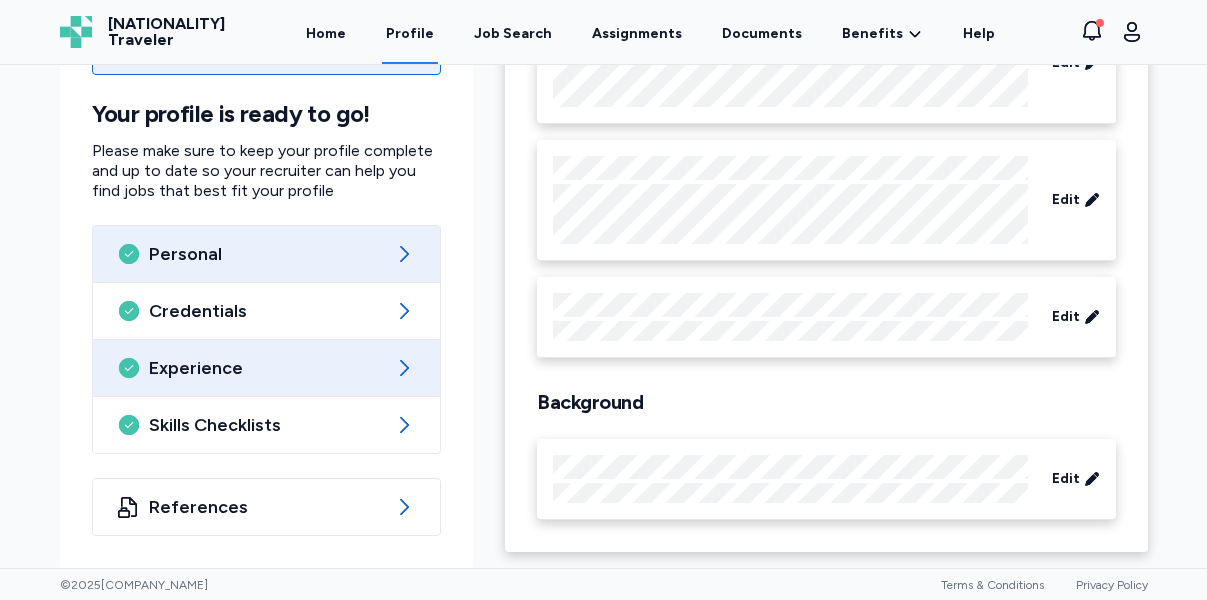 click on "Experience" at bounding box center [267, 368] 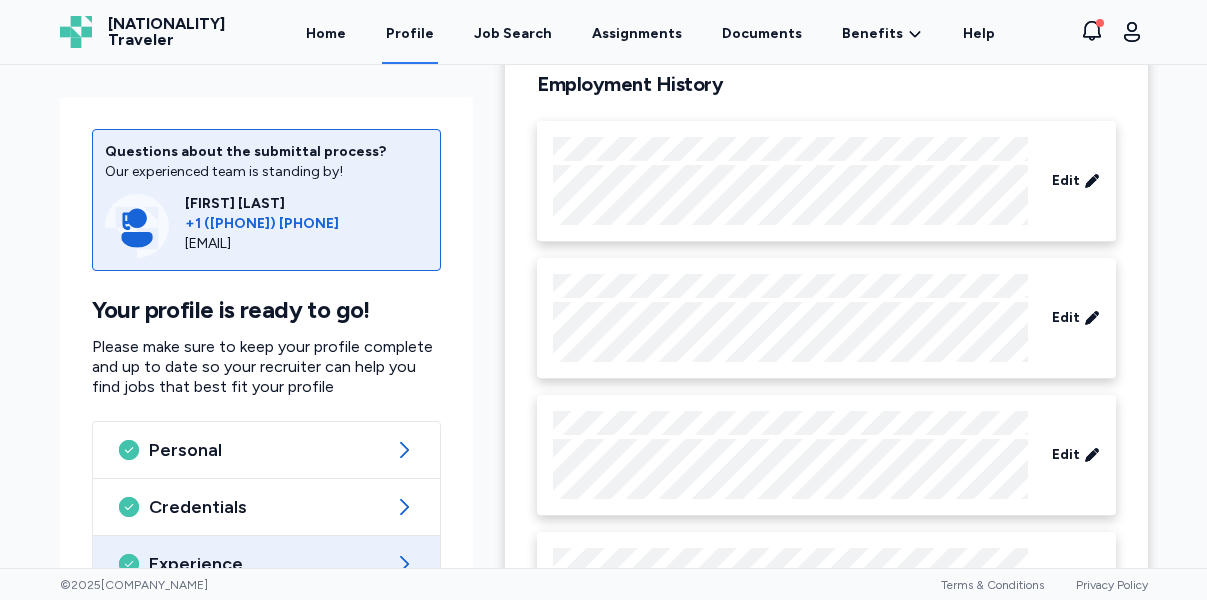 scroll, scrollTop: 336, scrollLeft: 0, axis: vertical 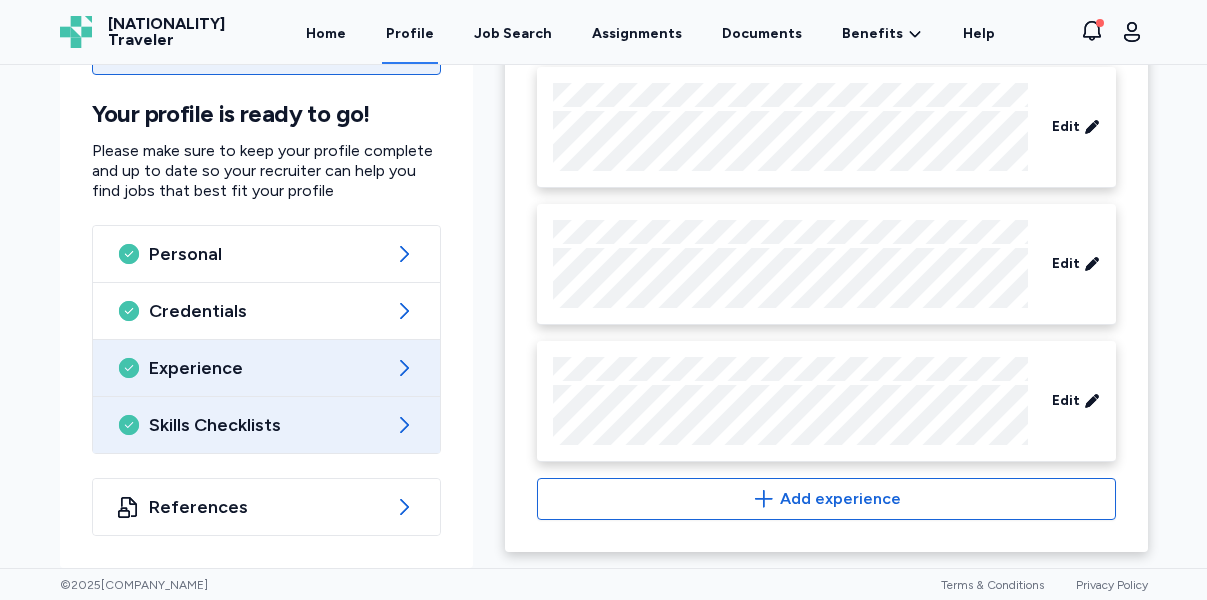 click on "Skills Checklists" at bounding box center [267, 425] 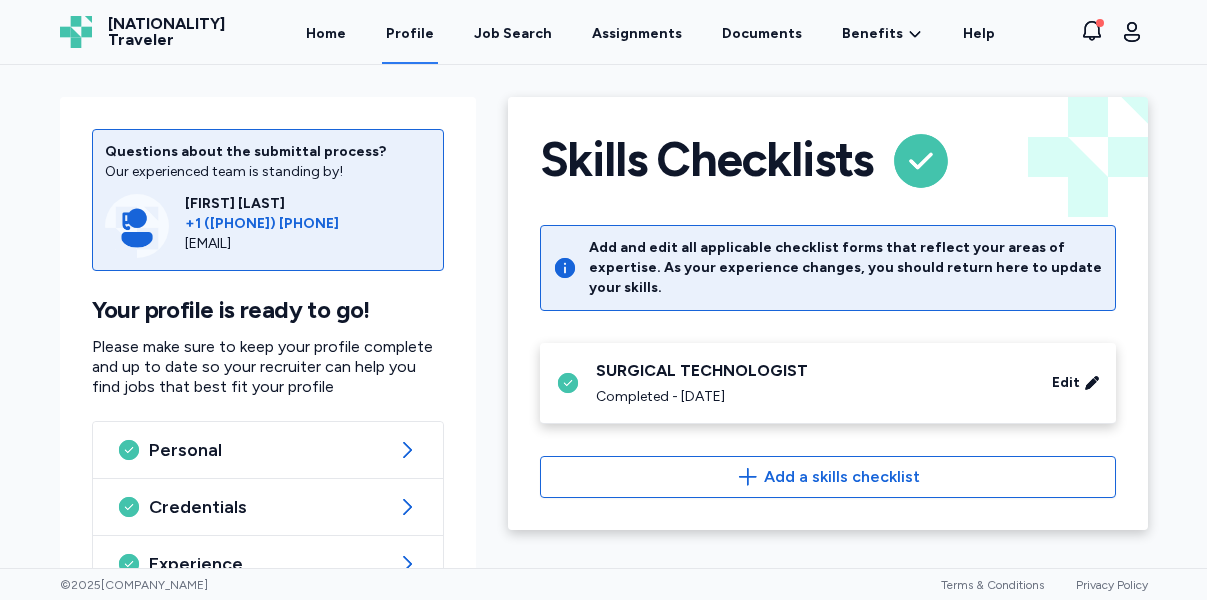 click on "SURGICAL TECHNOLOGIST" at bounding box center (812, 371) 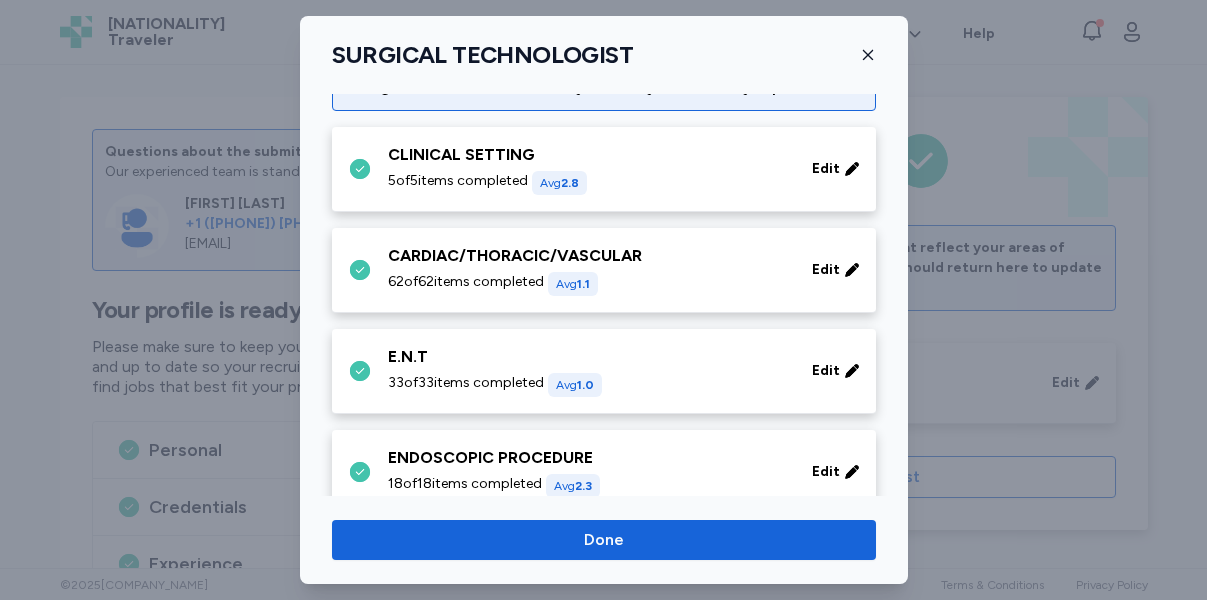 scroll, scrollTop: 98, scrollLeft: 0, axis: vertical 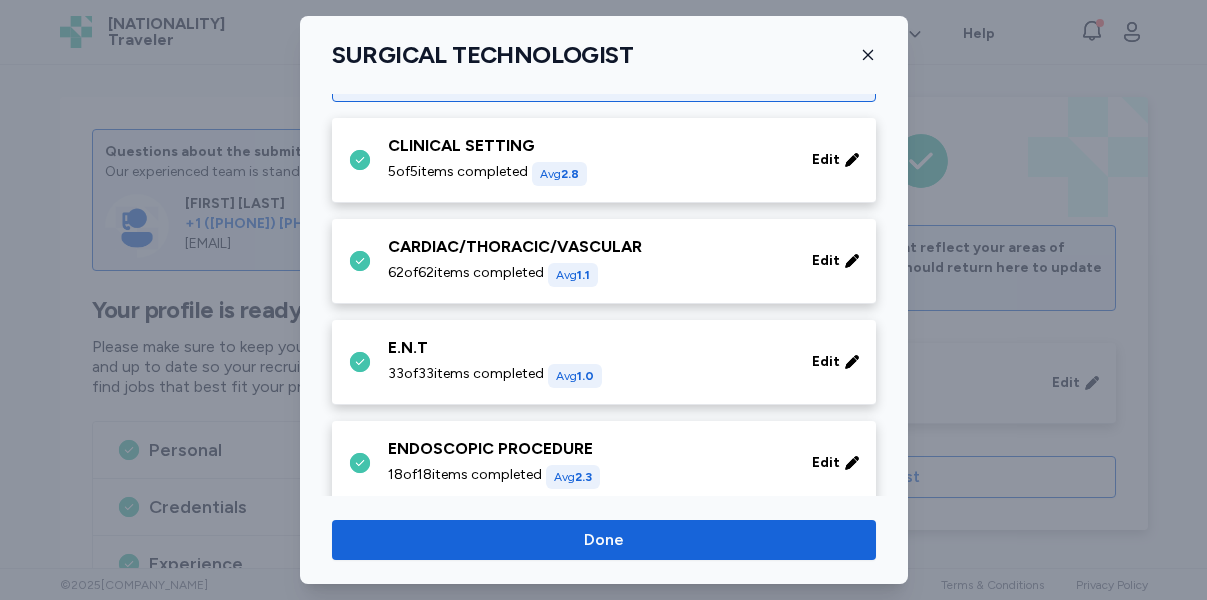 click at bounding box center [603, 300] 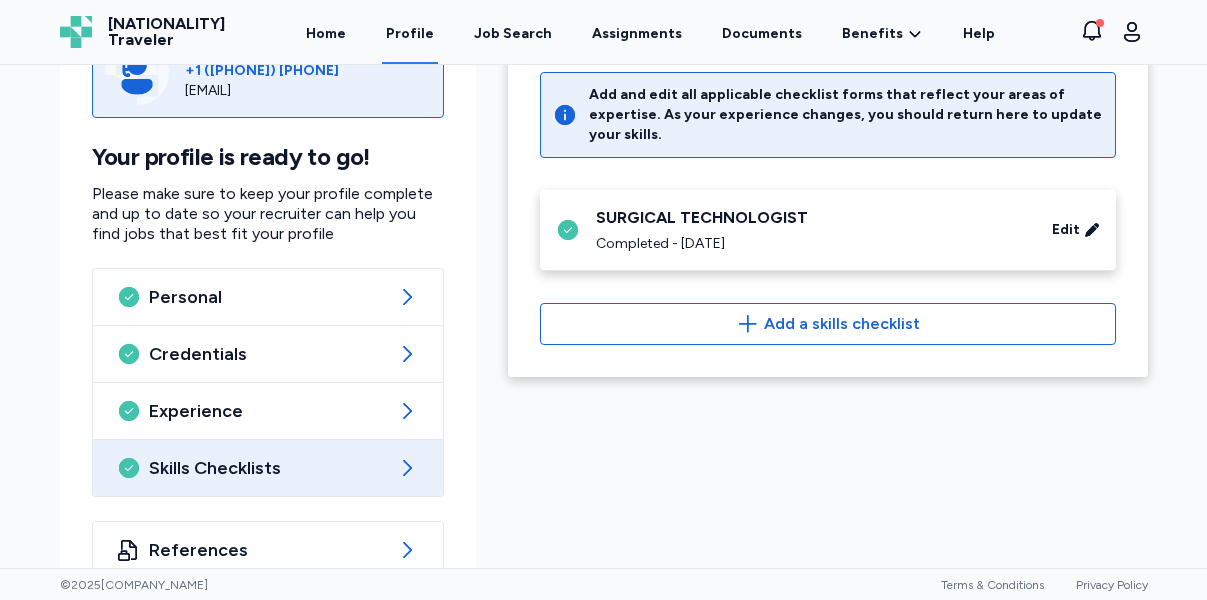 scroll, scrollTop: 154, scrollLeft: 0, axis: vertical 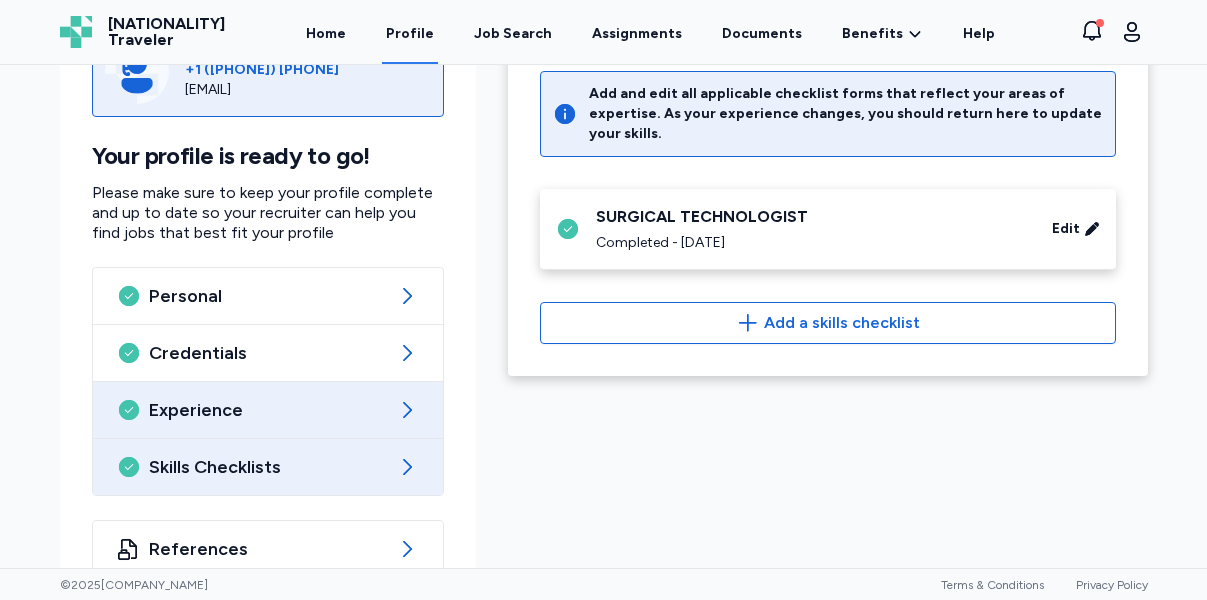click on "Experience" at bounding box center [268, 410] 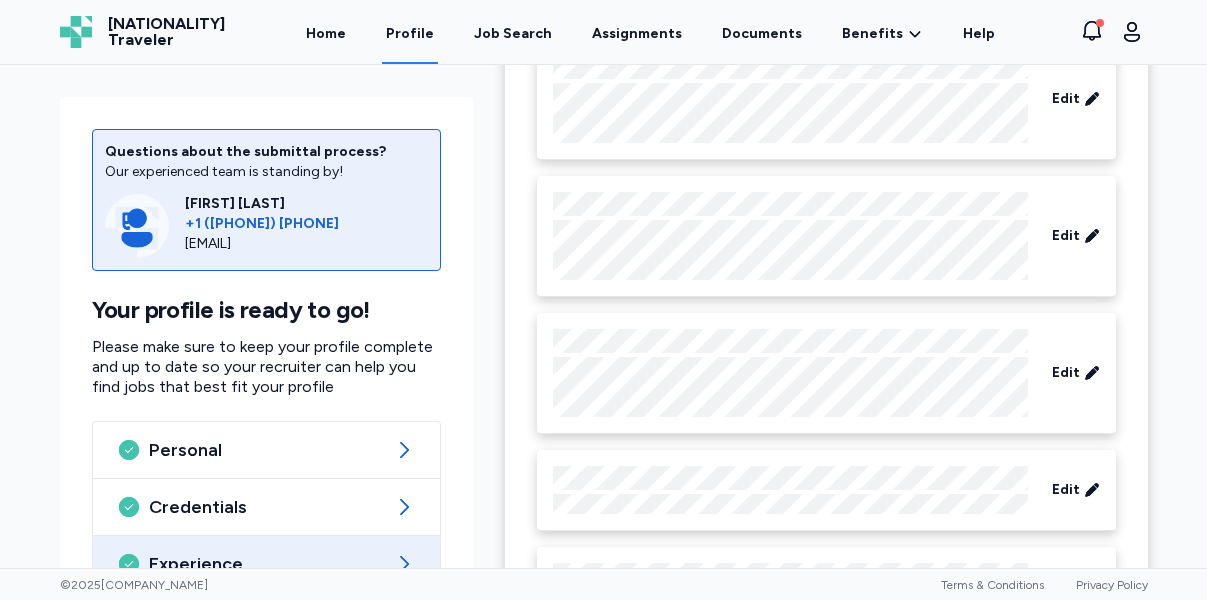 scroll, scrollTop: 692, scrollLeft: 0, axis: vertical 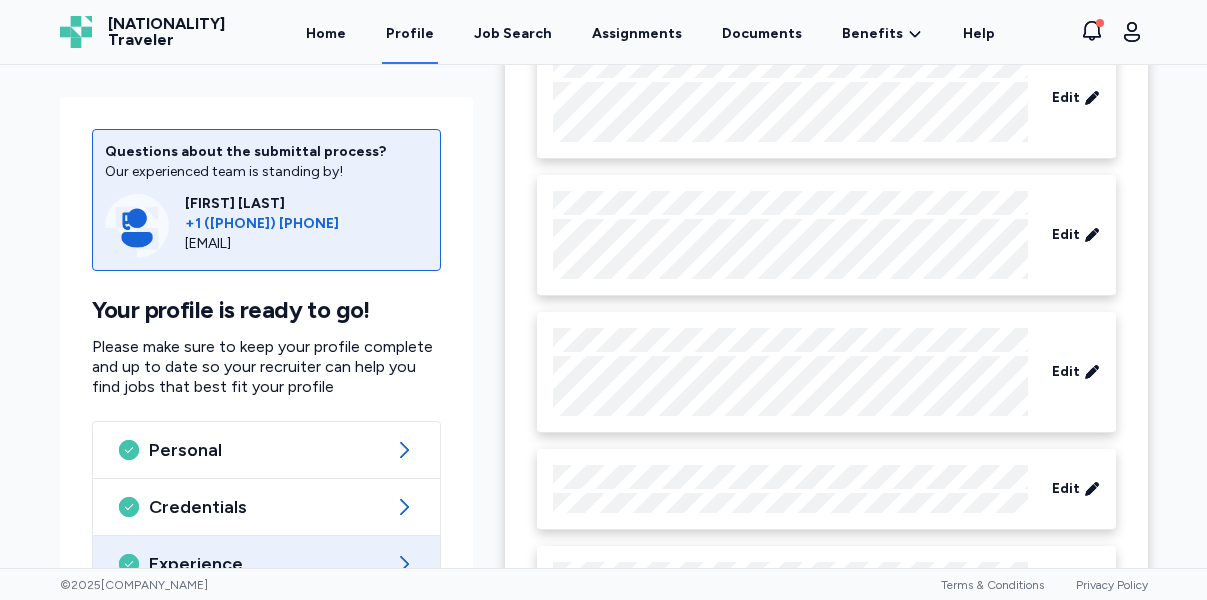 click on "Edit" at bounding box center [826, 235] 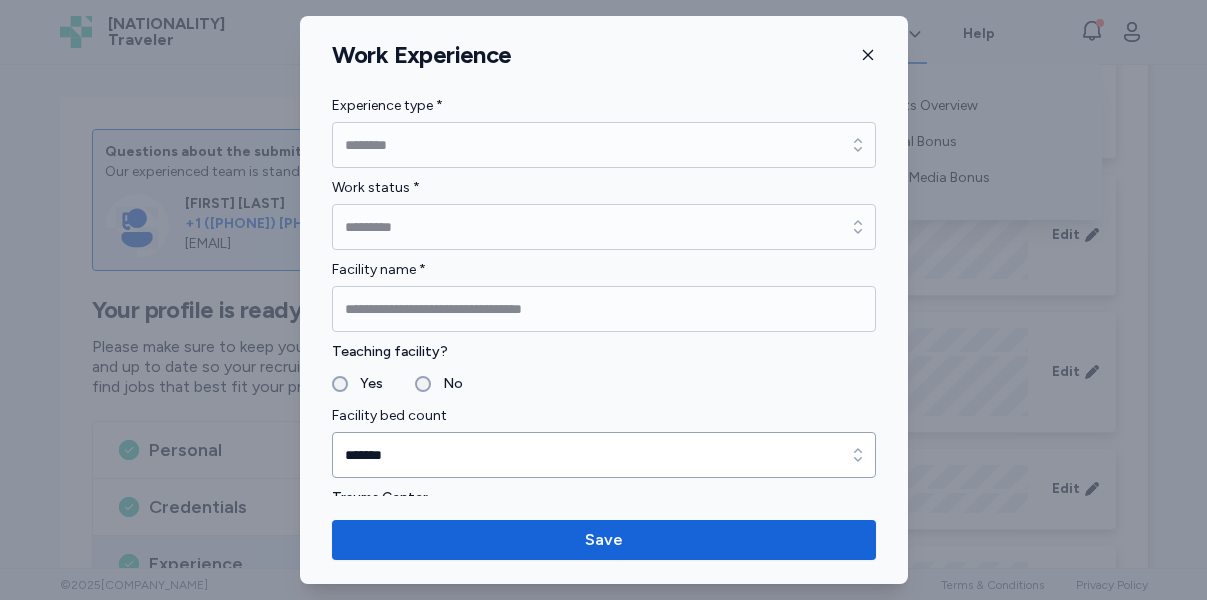 drag, startPoint x: 820, startPoint y: 217, endPoint x: 869, endPoint y: 54, distance: 170.20576 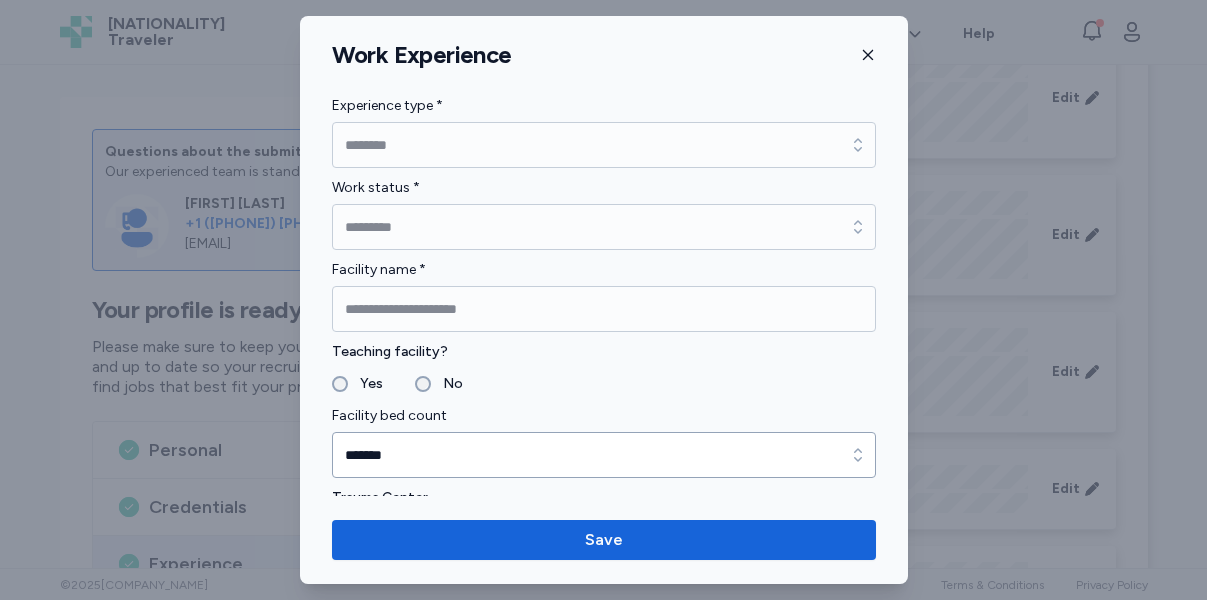 click 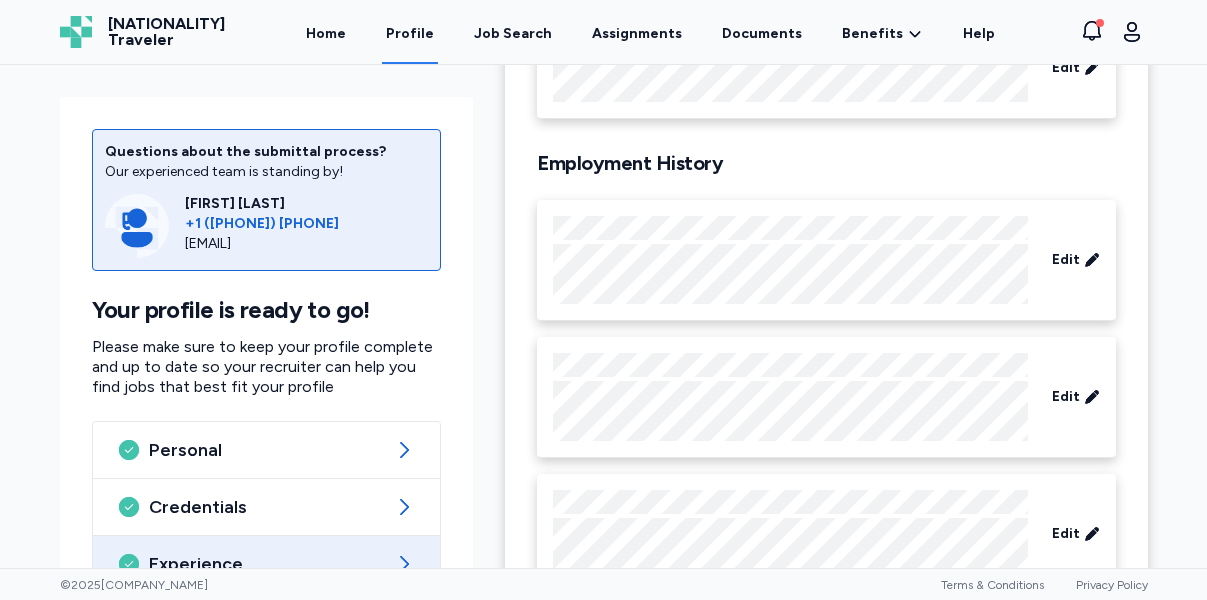 scroll, scrollTop: 249, scrollLeft: 0, axis: vertical 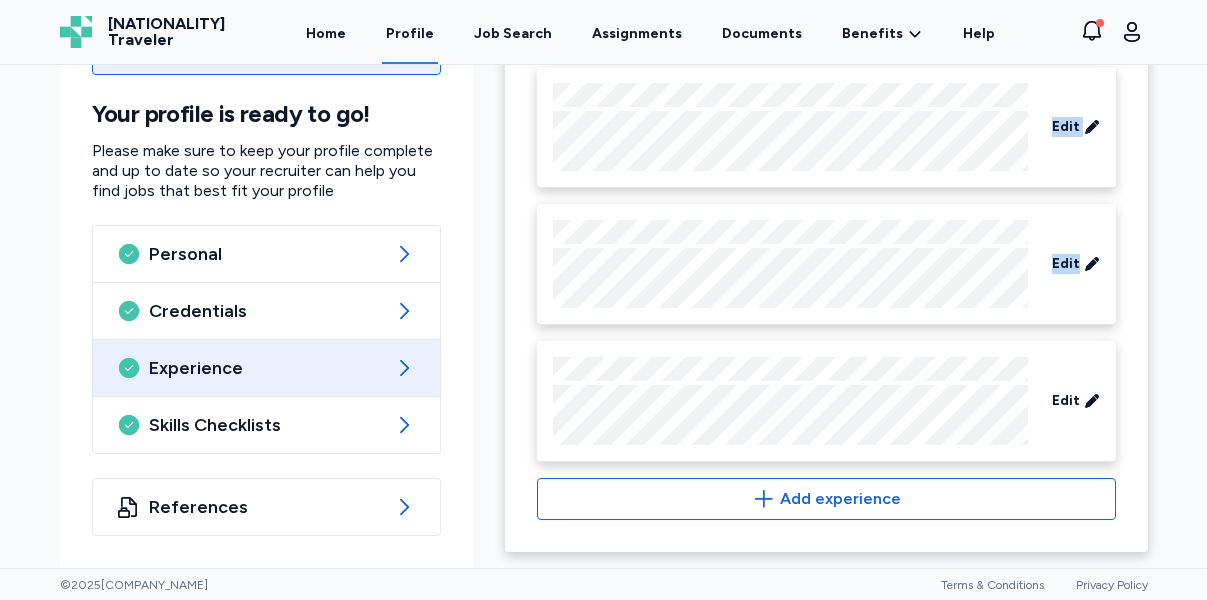 drag, startPoint x: 546, startPoint y: 217, endPoint x: 782, endPoint y: 455, distance: 335.1716 